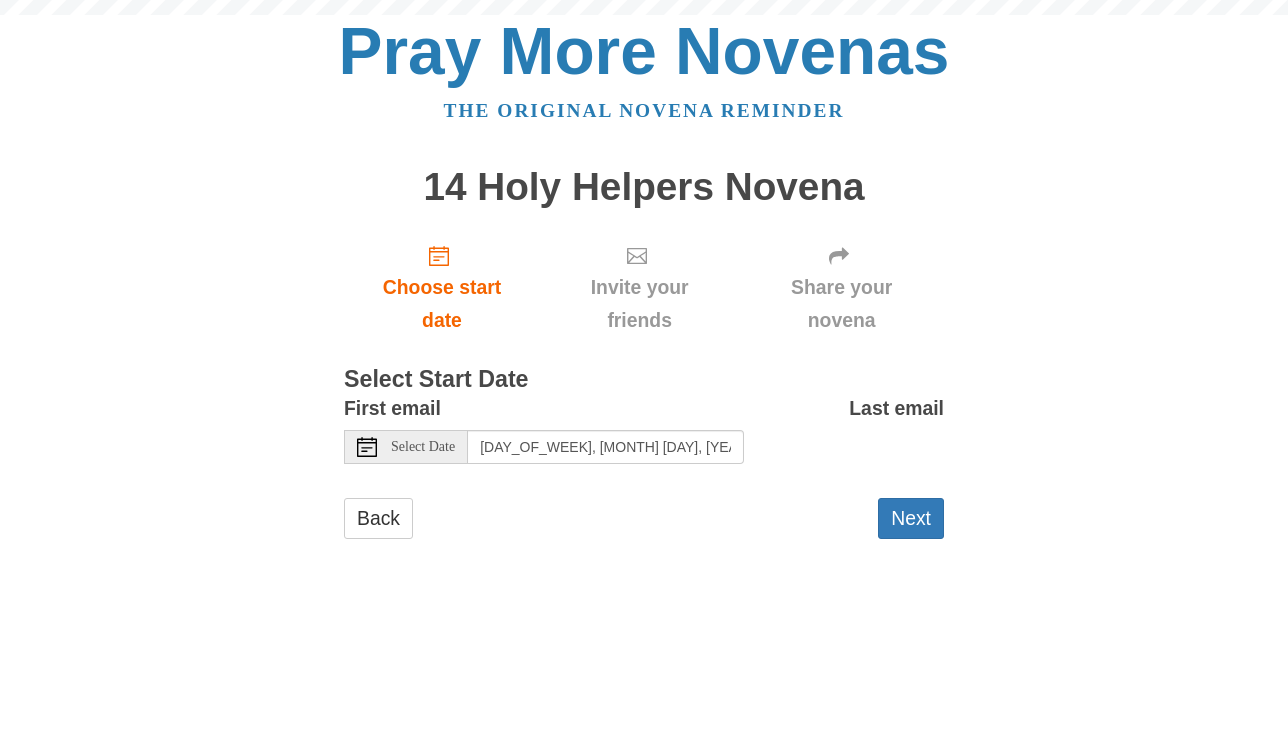 scroll, scrollTop: 0, scrollLeft: 0, axis: both 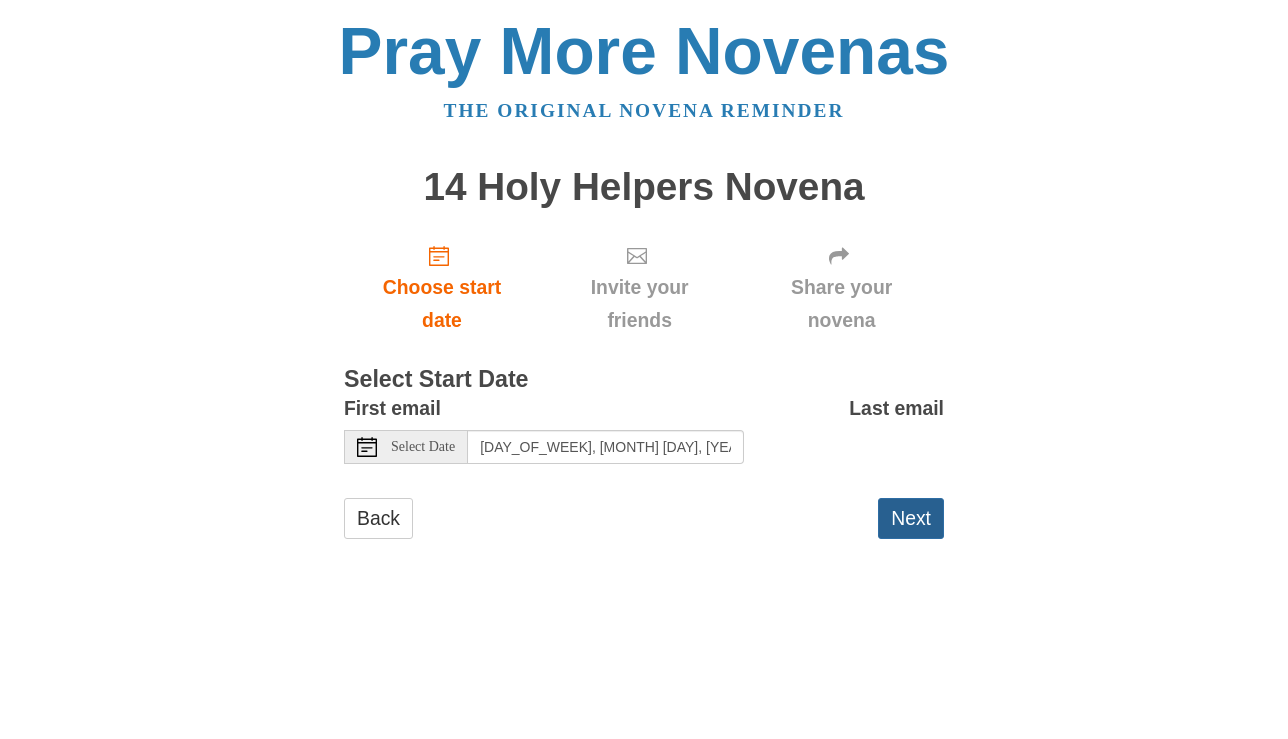 click on "Next" at bounding box center (911, 518) 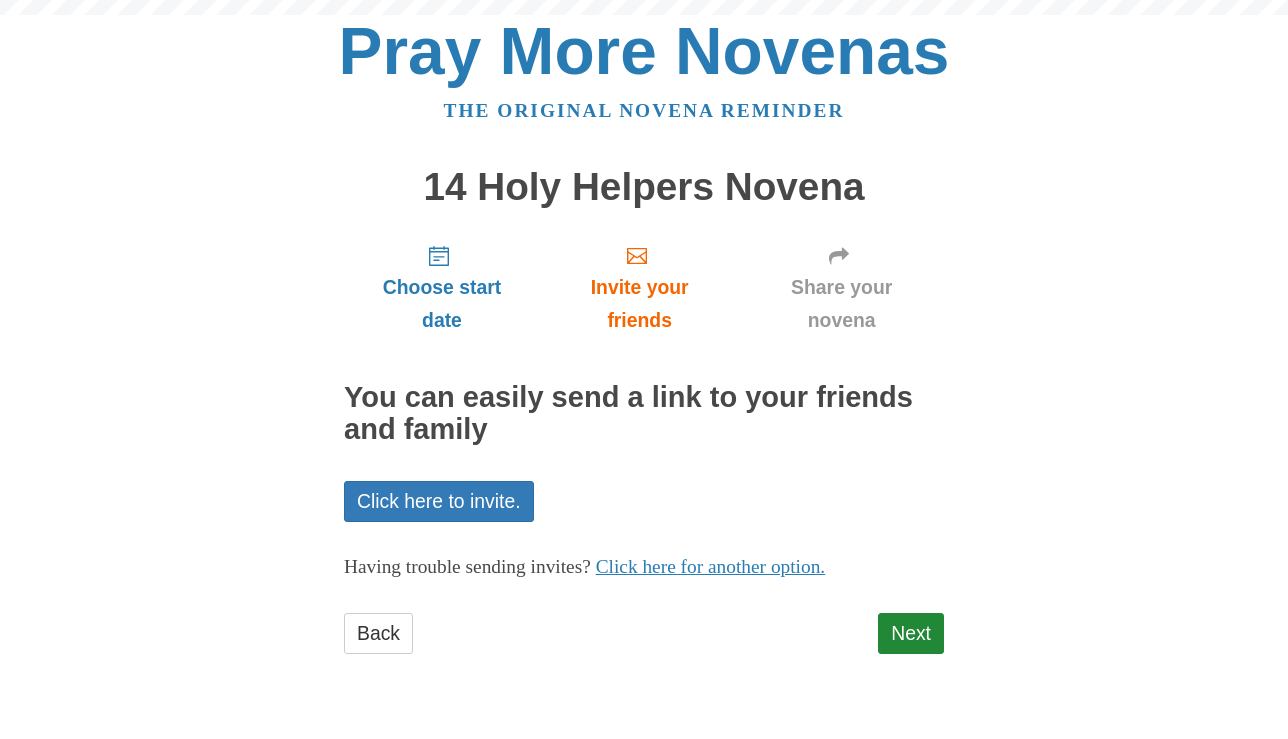 scroll, scrollTop: 0, scrollLeft: 0, axis: both 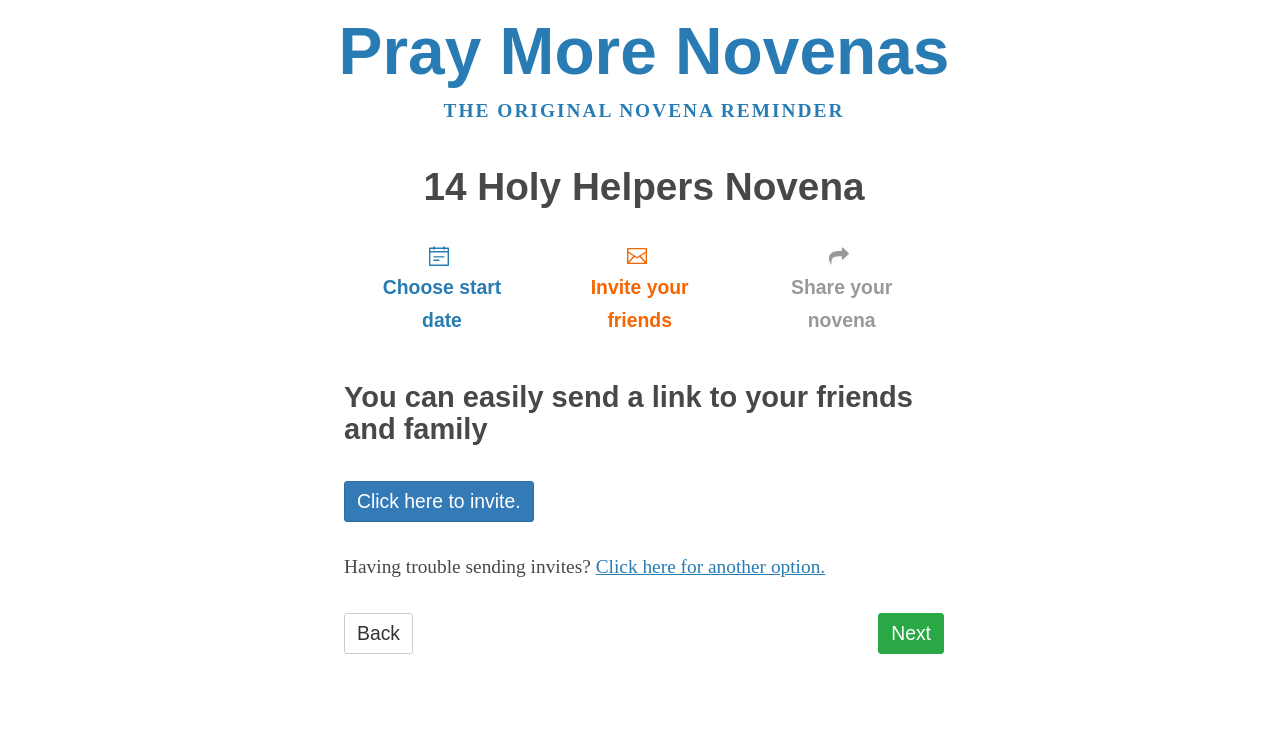click on "Next" at bounding box center [911, 633] 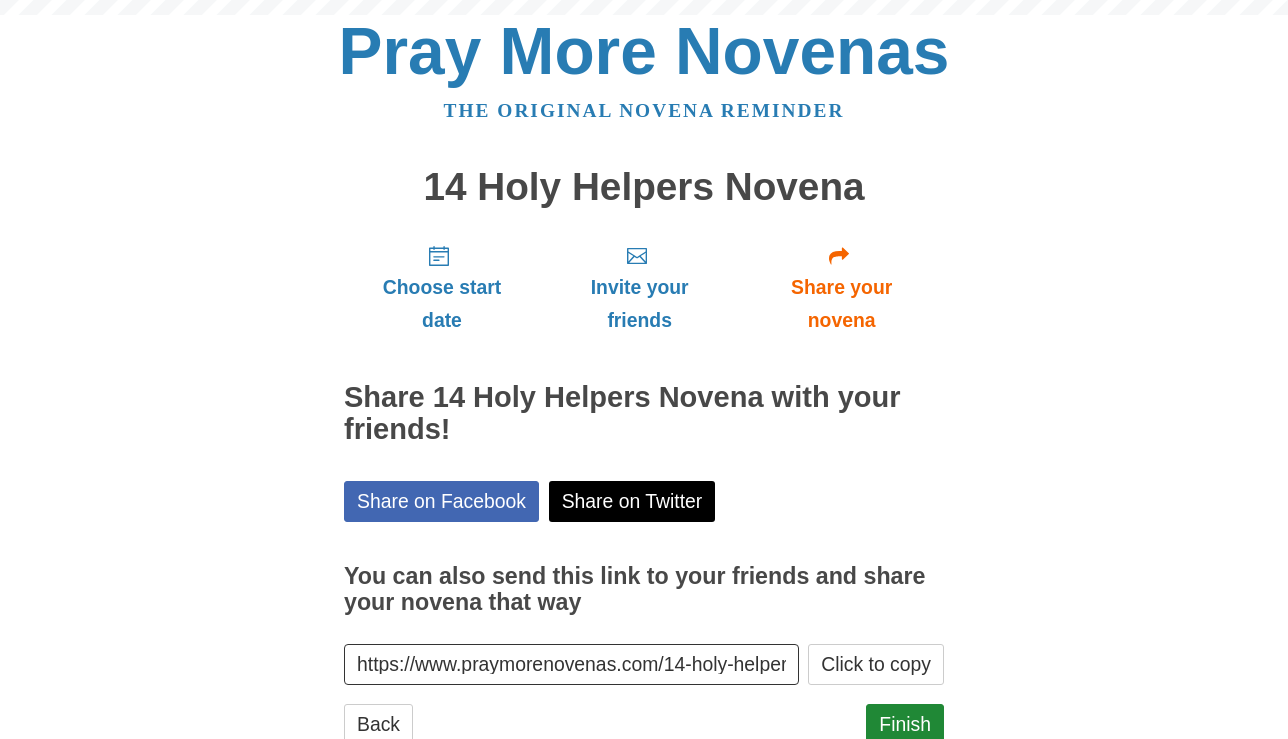 scroll, scrollTop: 0, scrollLeft: 0, axis: both 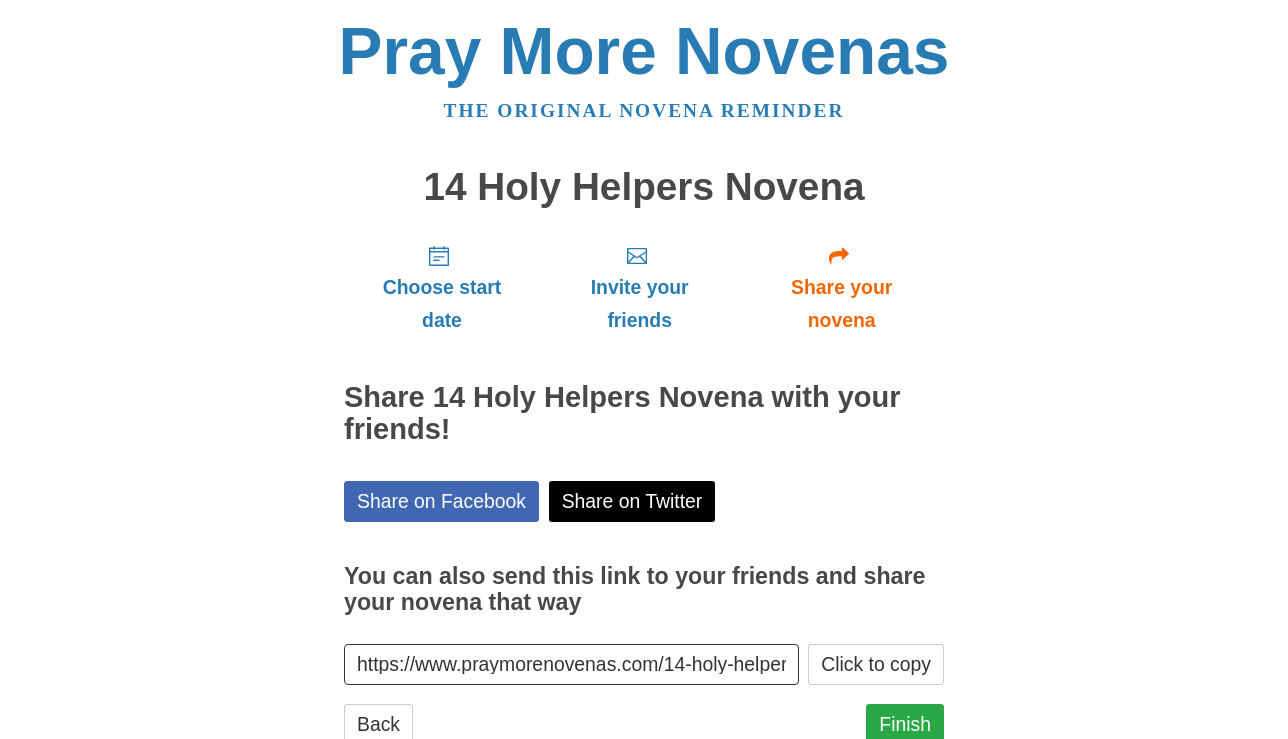 click on "Finish" at bounding box center (905, 724) 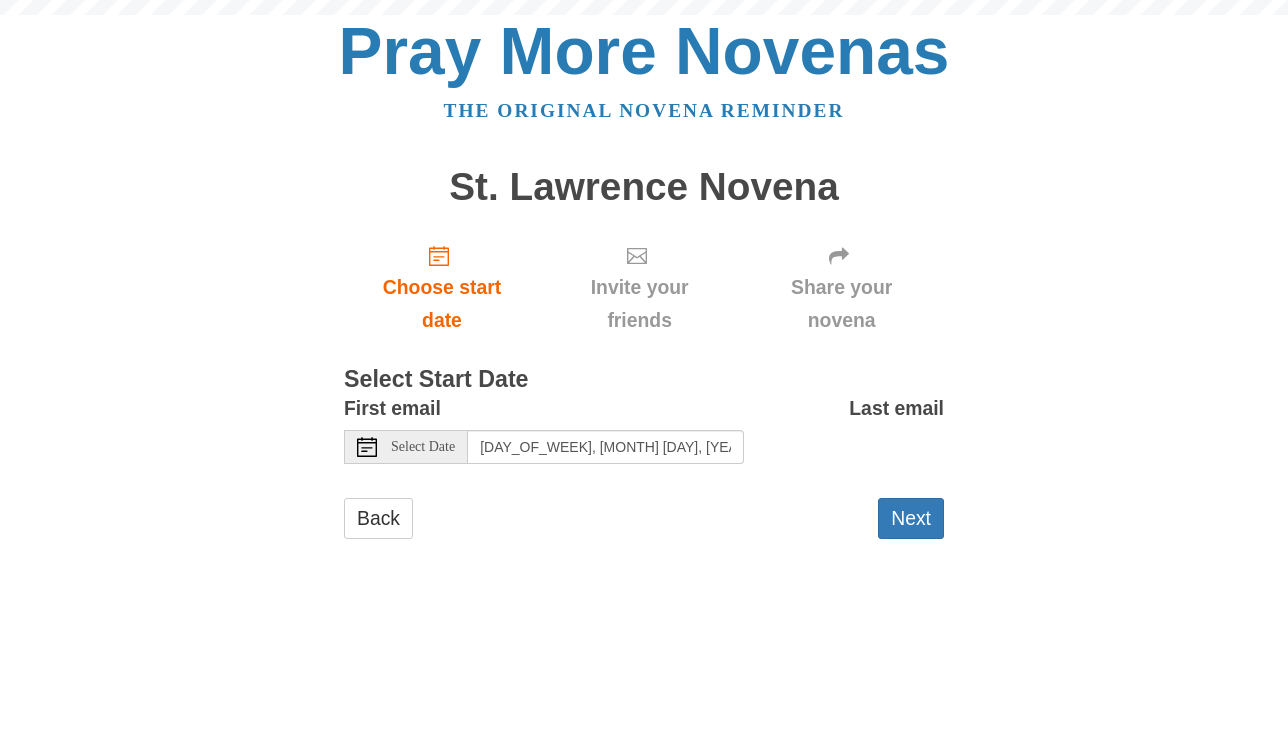 scroll, scrollTop: 0, scrollLeft: 0, axis: both 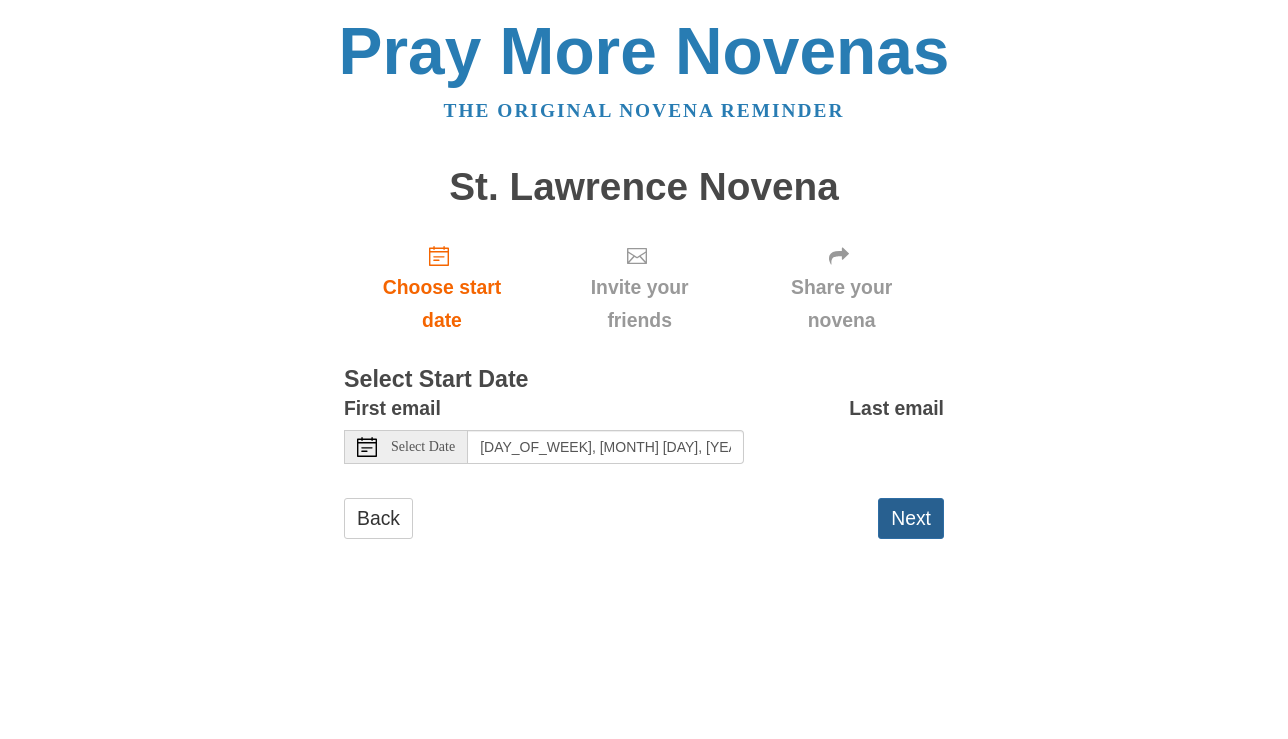 click on "Next" at bounding box center (911, 518) 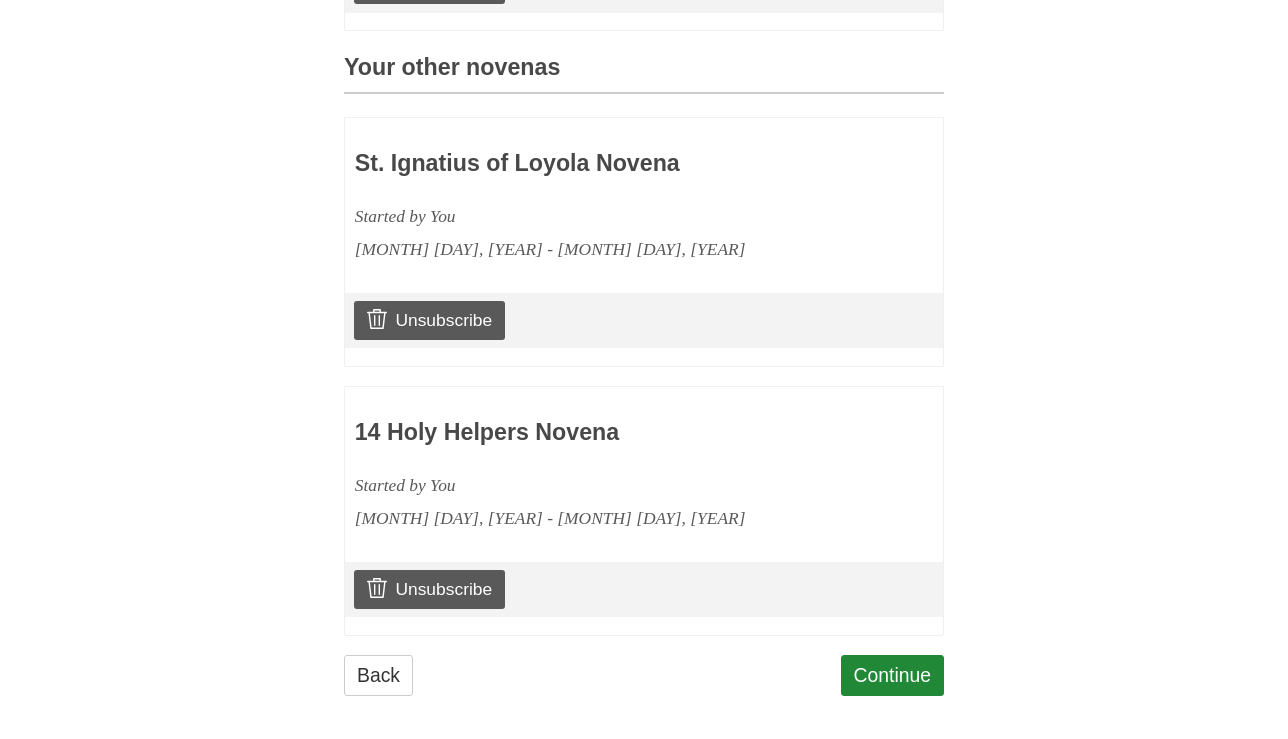 scroll, scrollTop: 837, scrollLeft: 0, axis: vertical 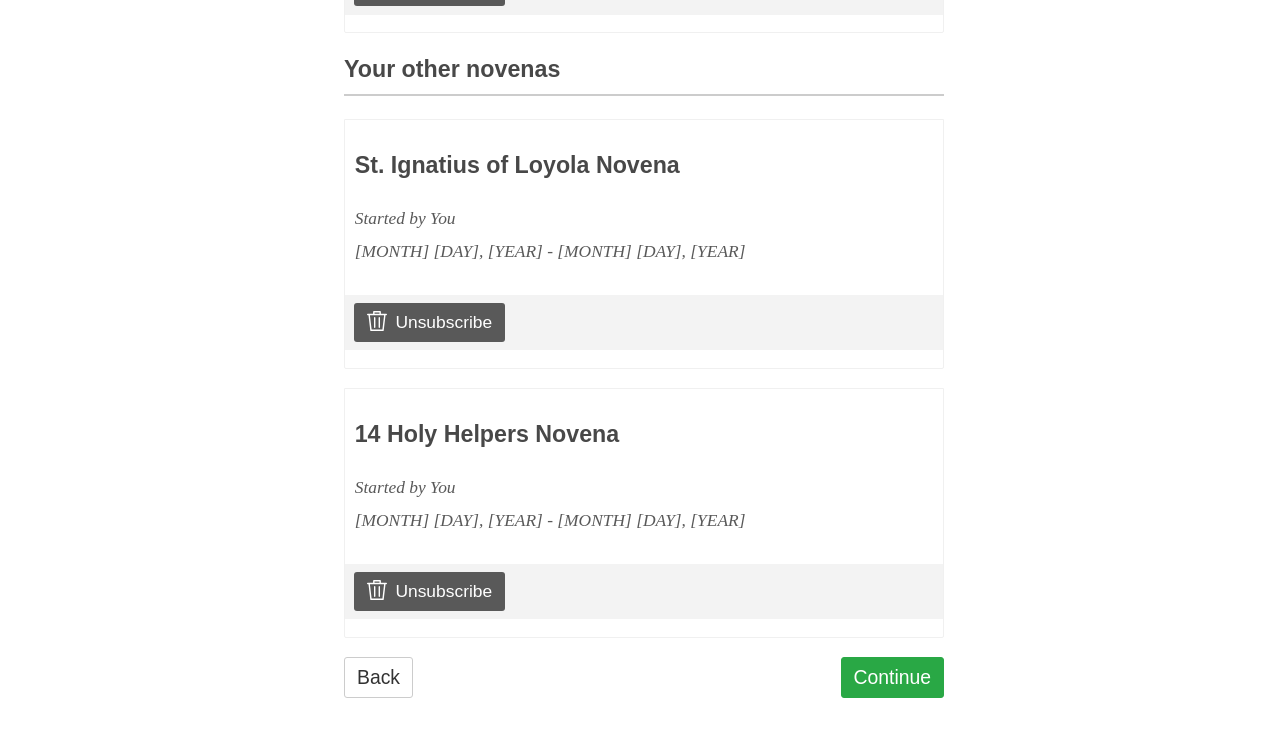 click on "Continue" at bounding box center (893, 677) 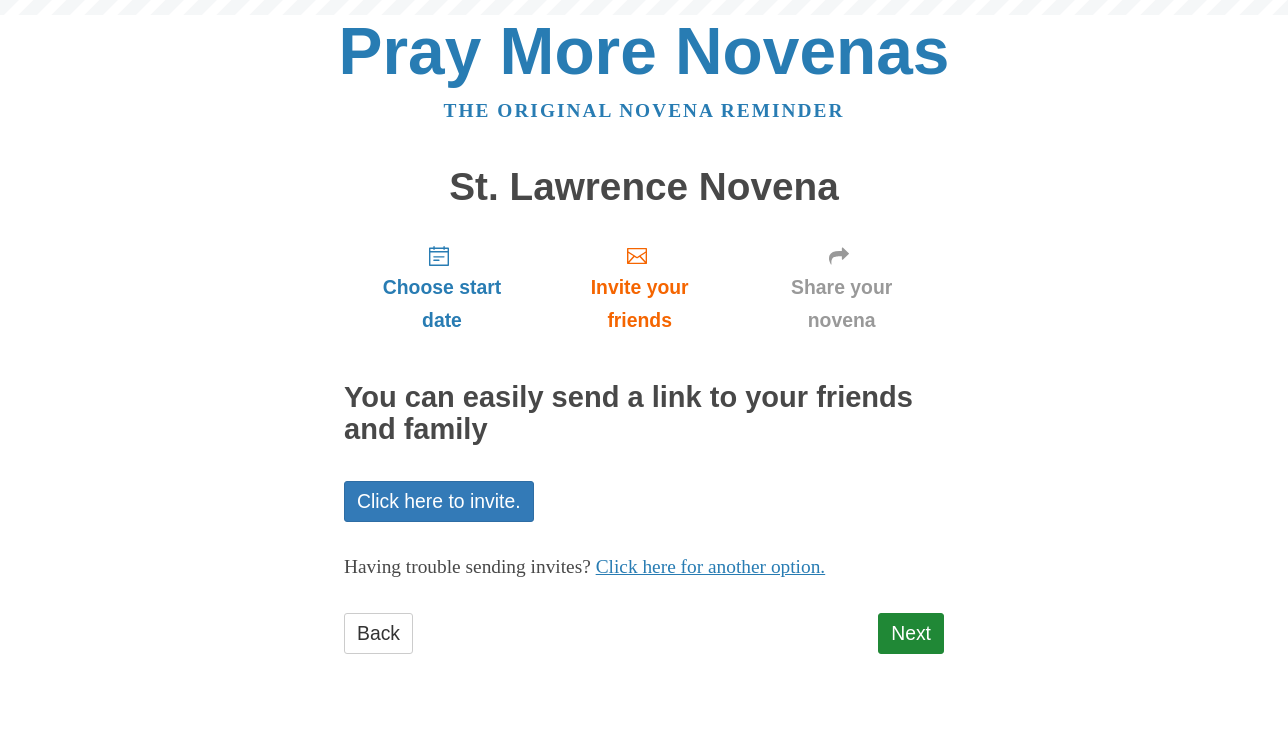 scroll, scrollTop: 0, scrollLeft: 0, axis: both 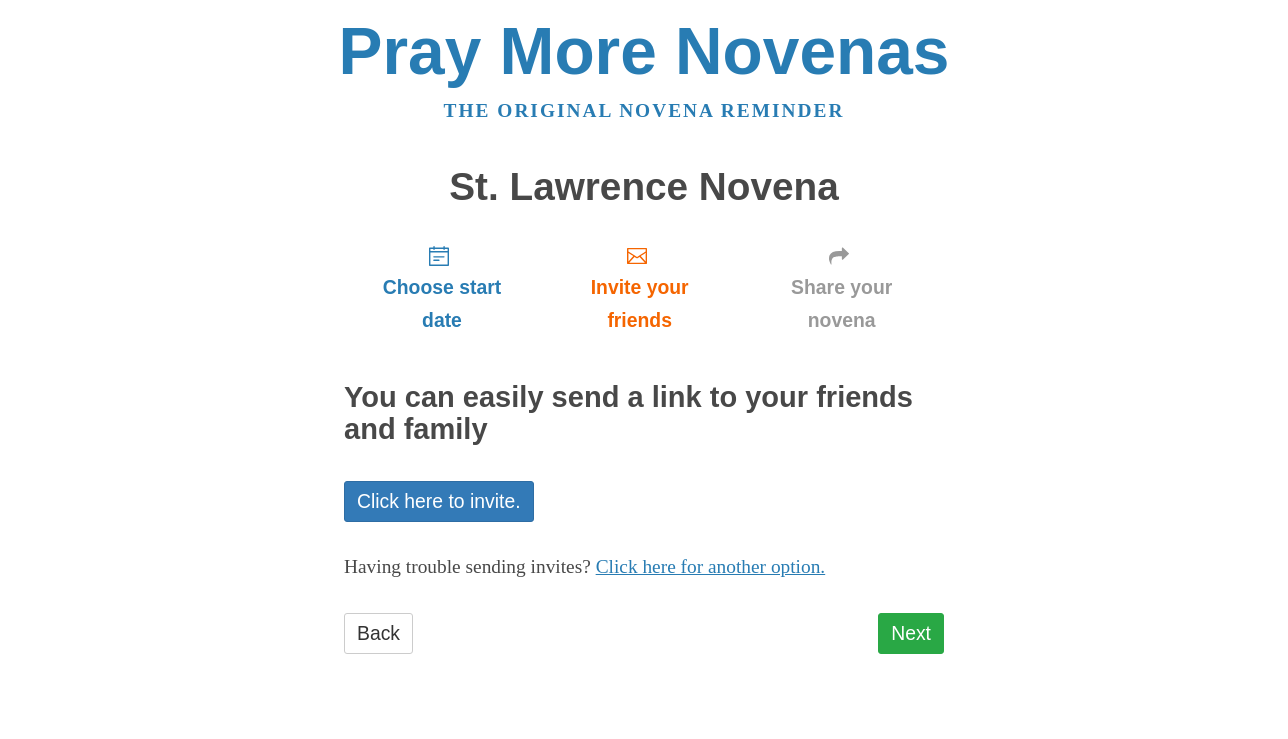 click on "Next" at bounding box center [911, 633] 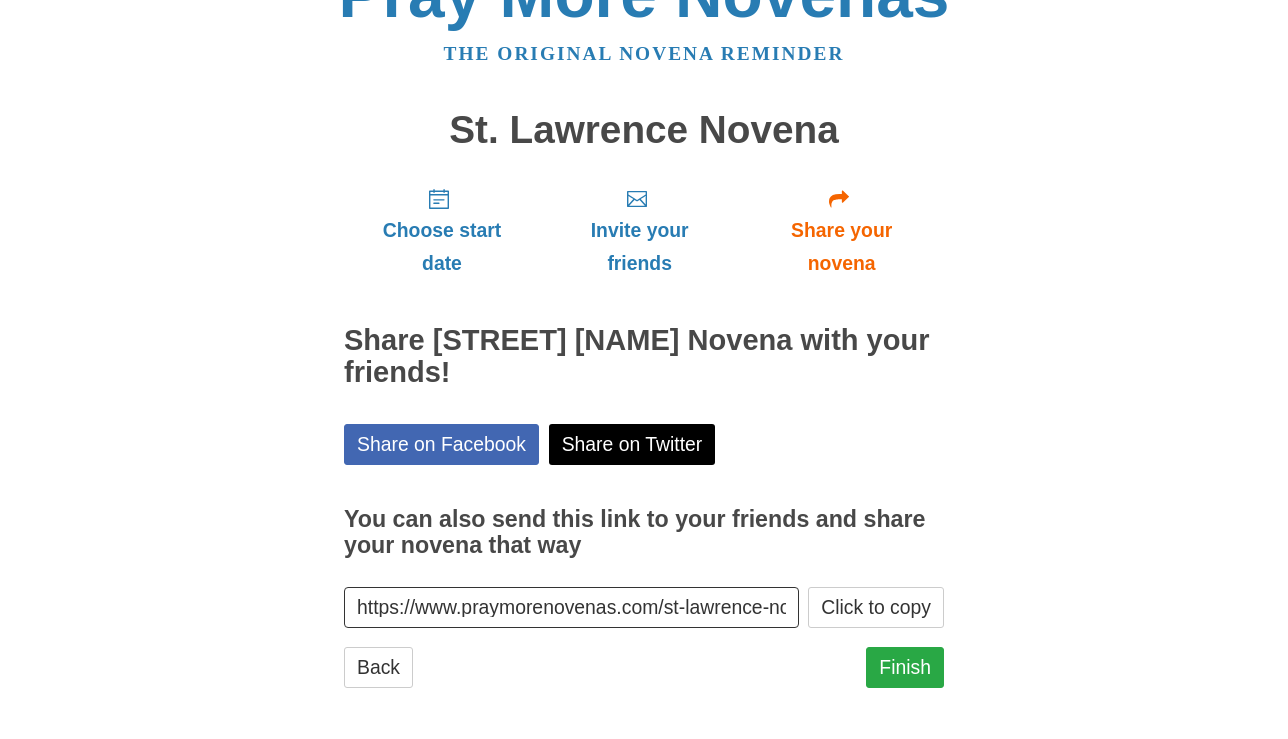 scroll, scrollTop: 56, scrollLeft: 0, axis: vertical 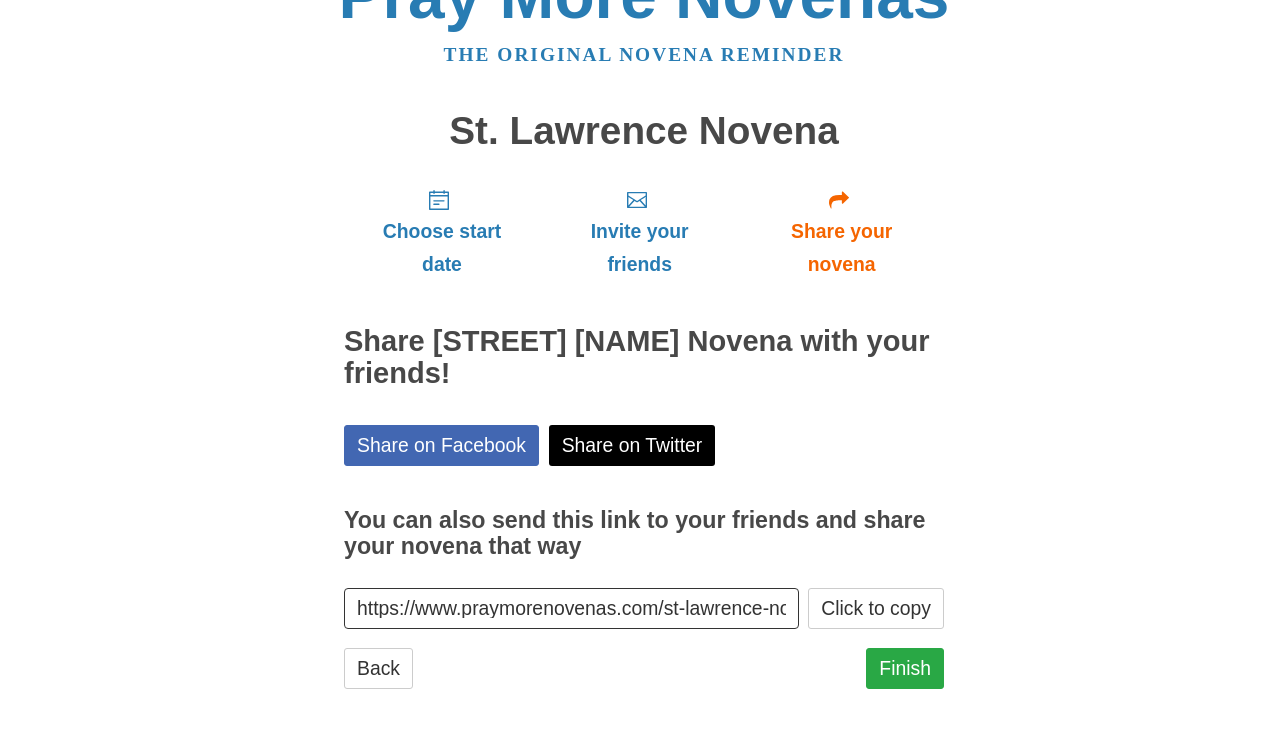 click on "Finish" at bounding box center (905, 668) 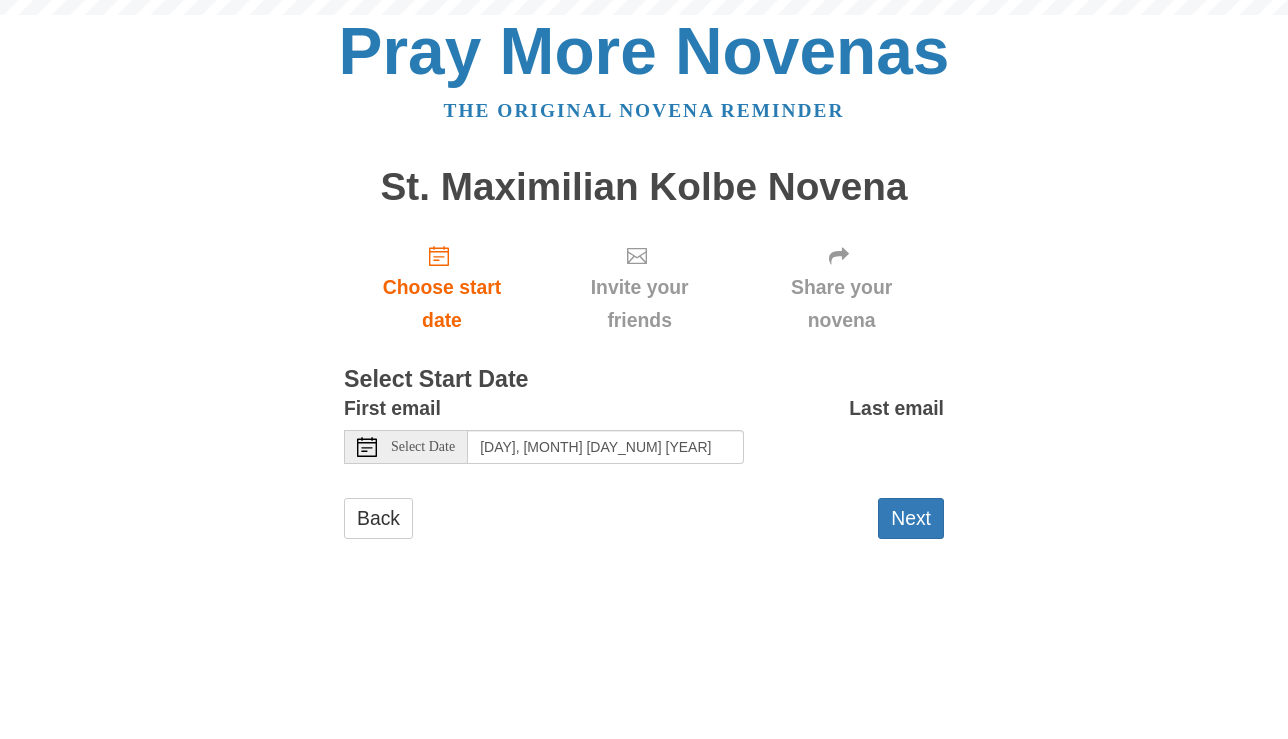 scroll, scrollTop: 0, scrollLeft: 0, axis: both 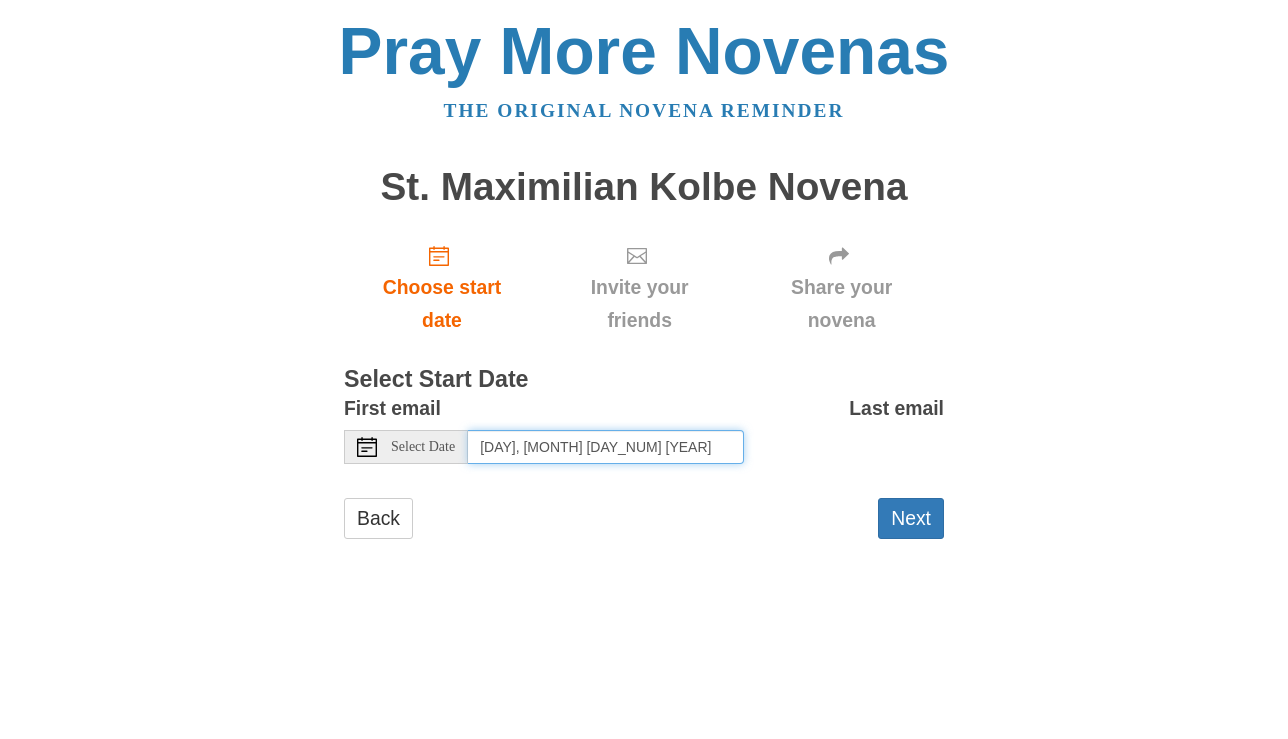 click on "[DAY], [MONTH] [DAY_NUM] [YEAR]" at bounding box center (606, 447) 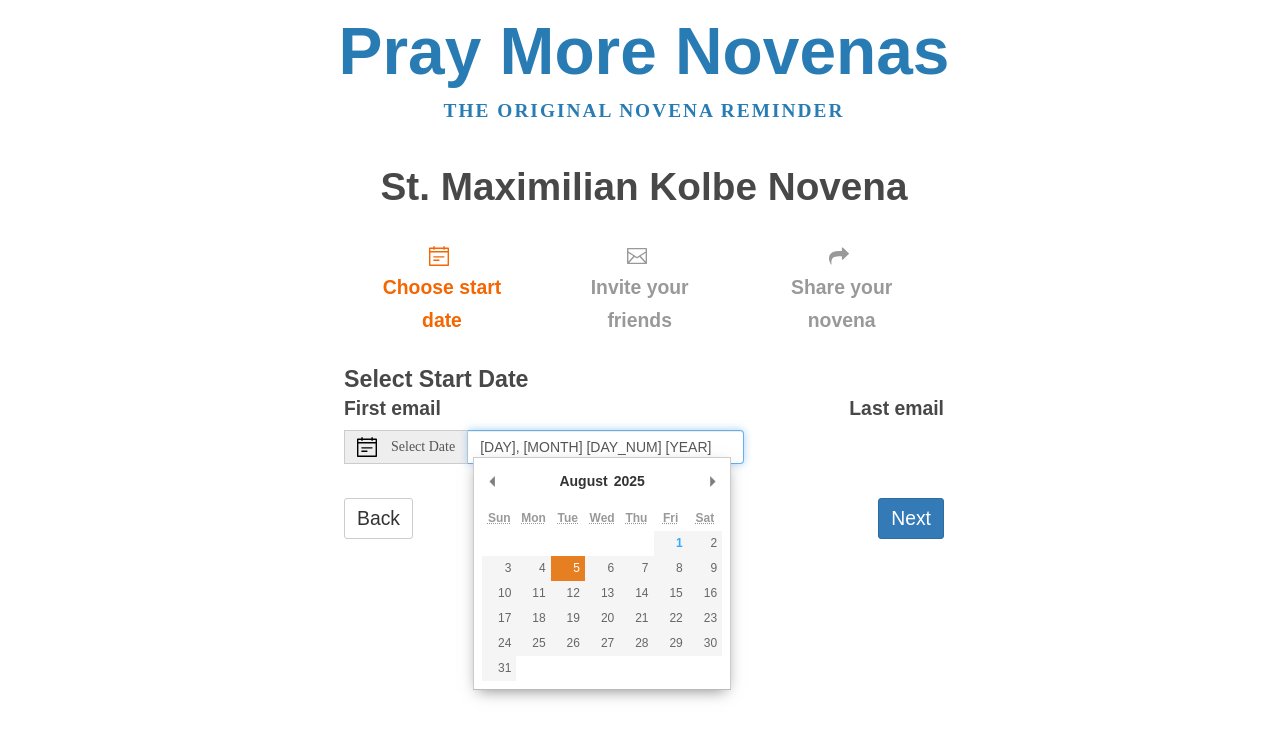 type on "[DAY], [MONTH] [DAY_NUM]" 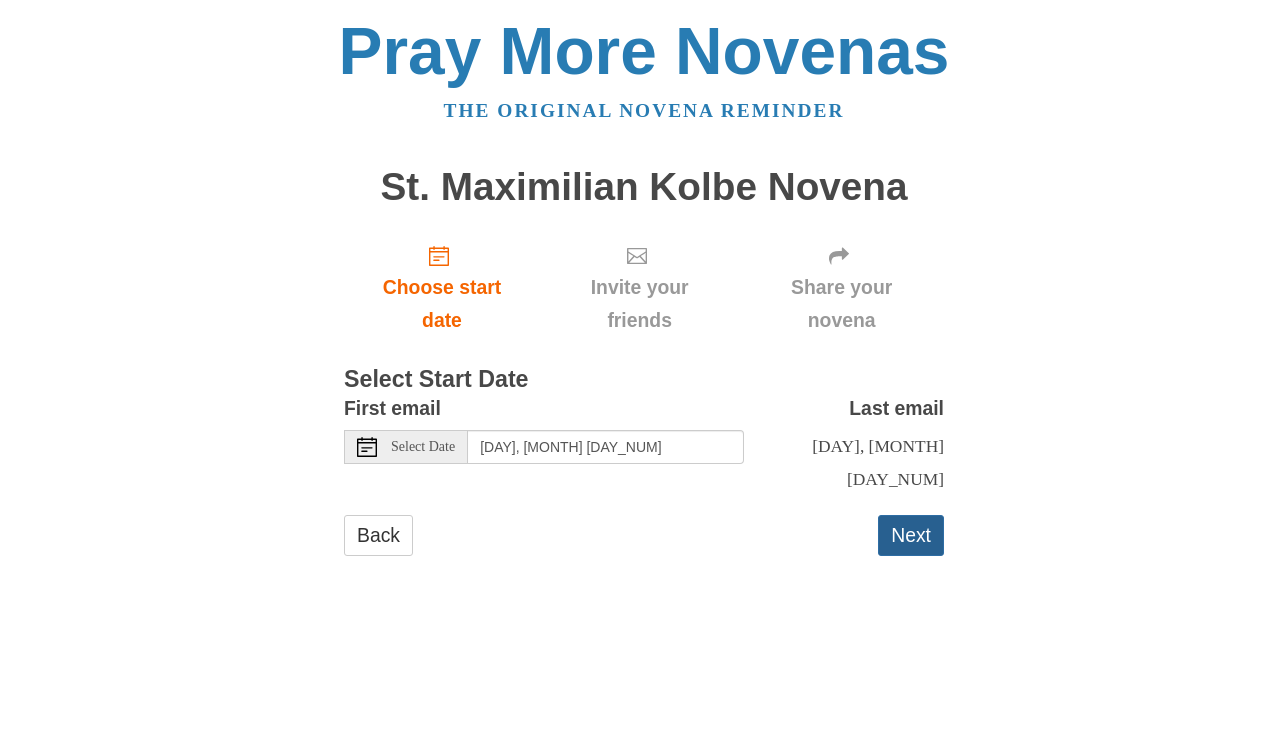click on "Next" at bounding box center [911, 535] 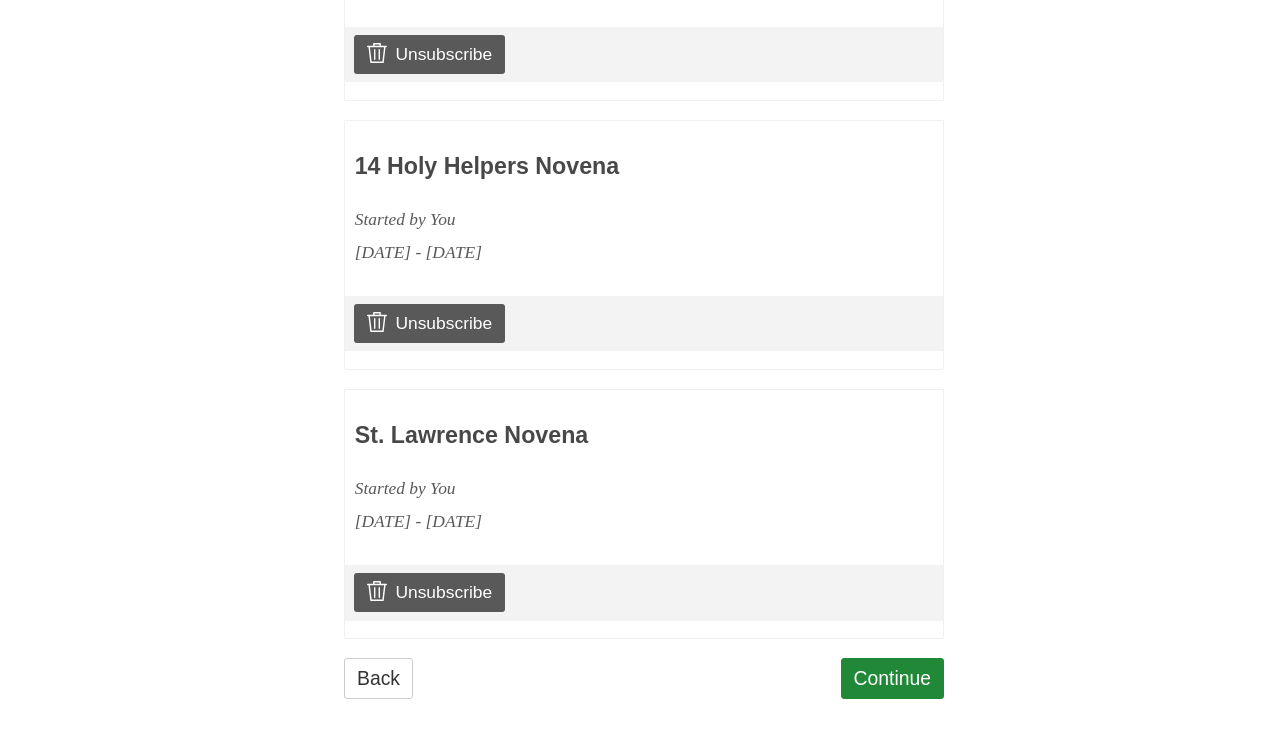 scroll, scrollTop: 1104, scrollLeft: 0, axis: vertical 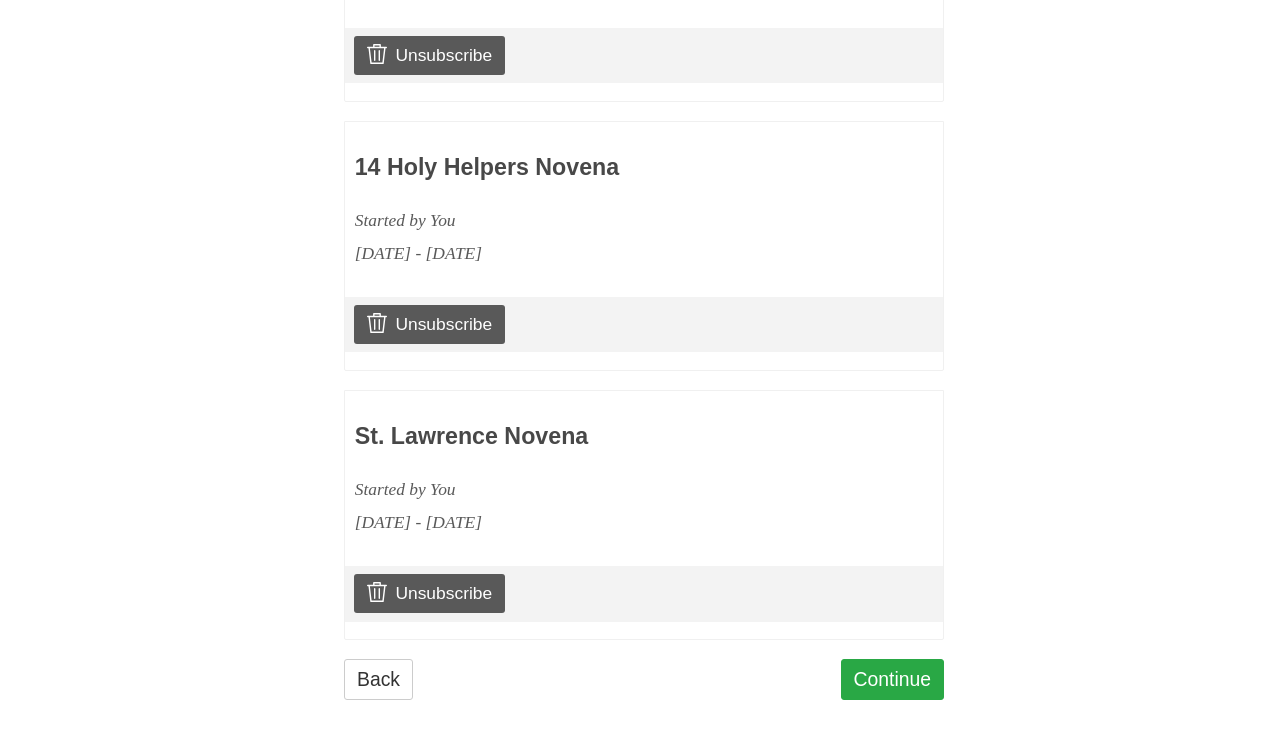 click on "Continue" at bounding box center (893, 679) 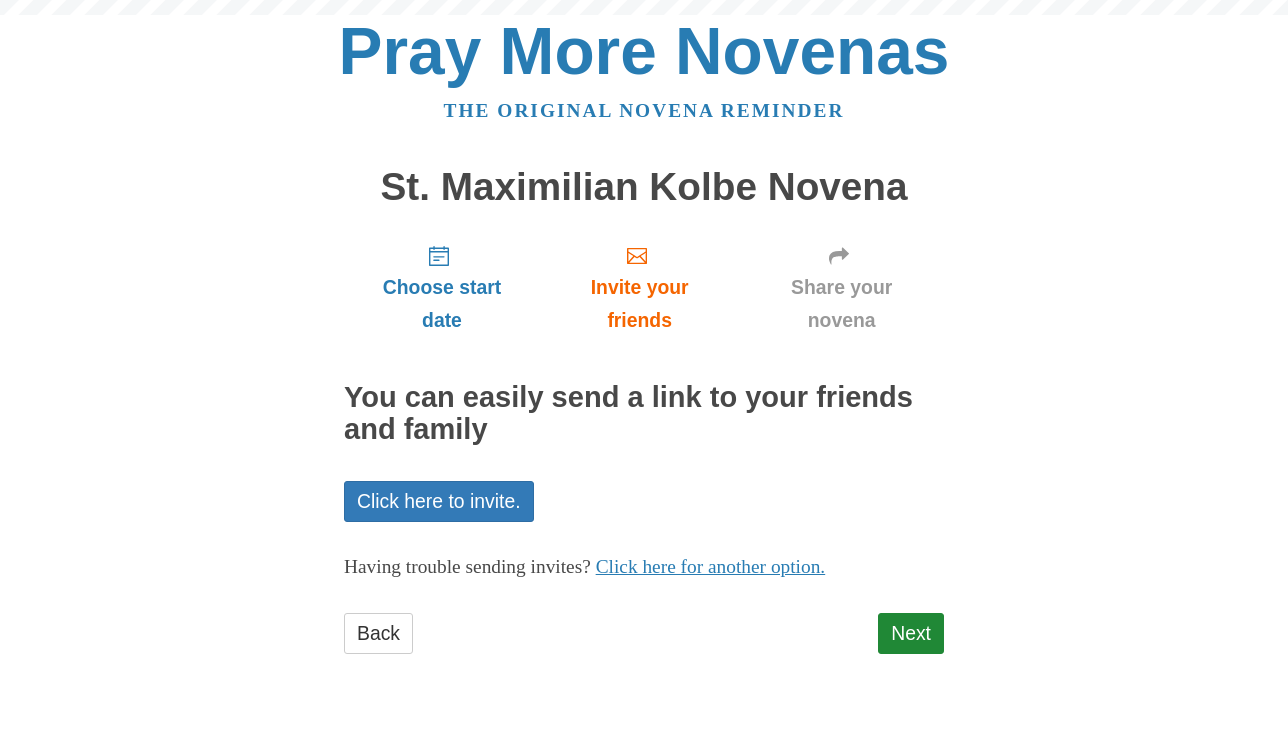 scroll, scrollTop: 0, scrollLeft: 0, axis: both 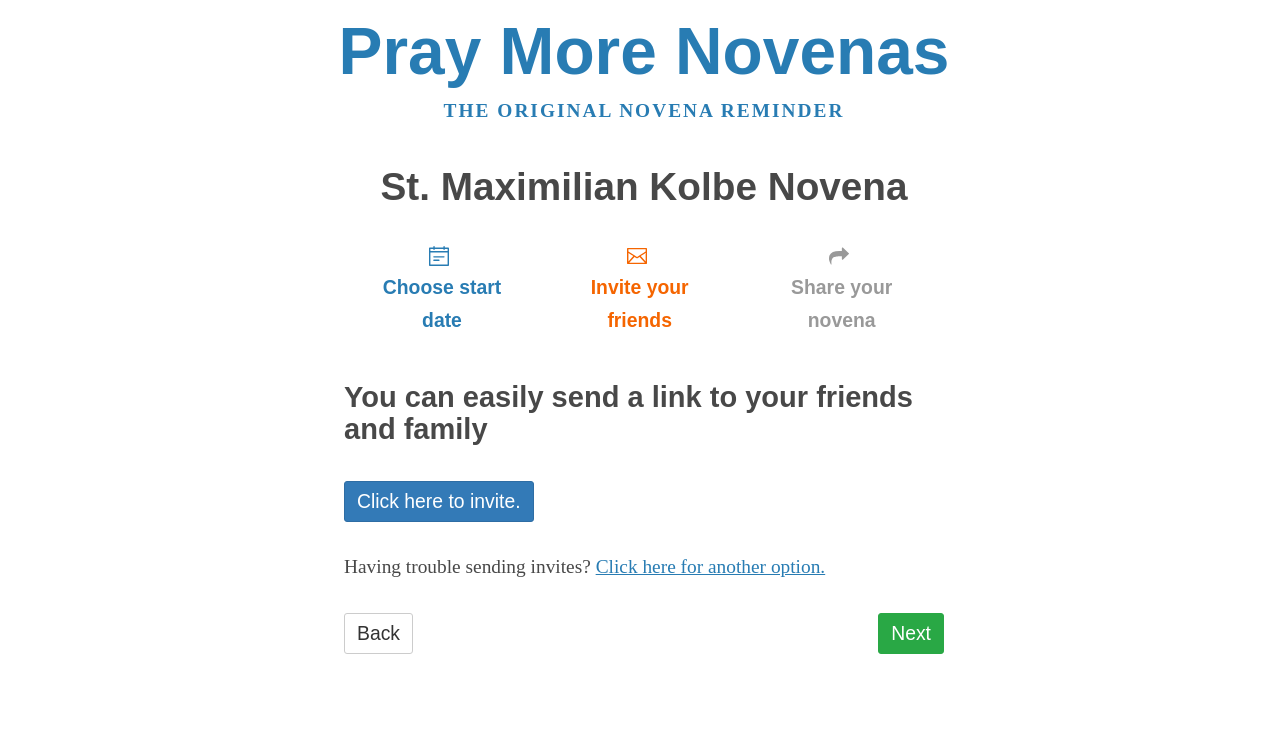 click on "Next" at bounding box center [911, 633] 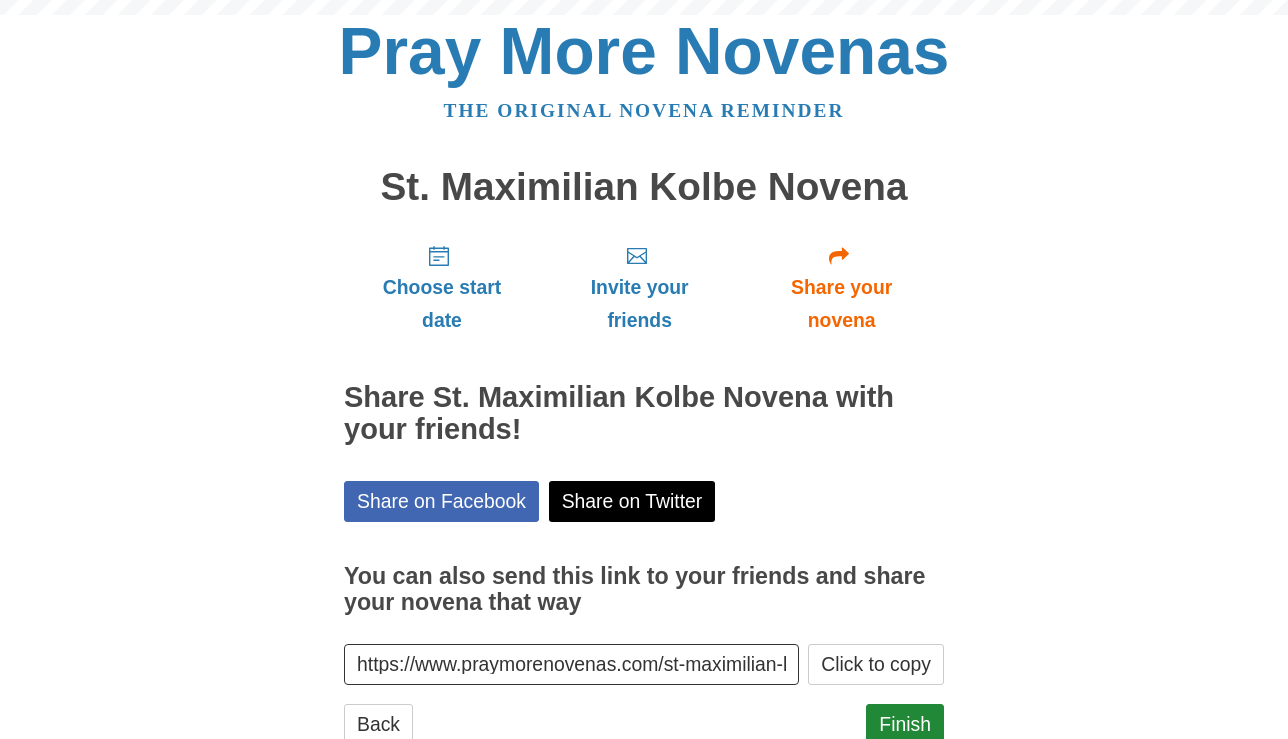 scroll, scrollTop: 0, scrollLeft: 0, axis: both 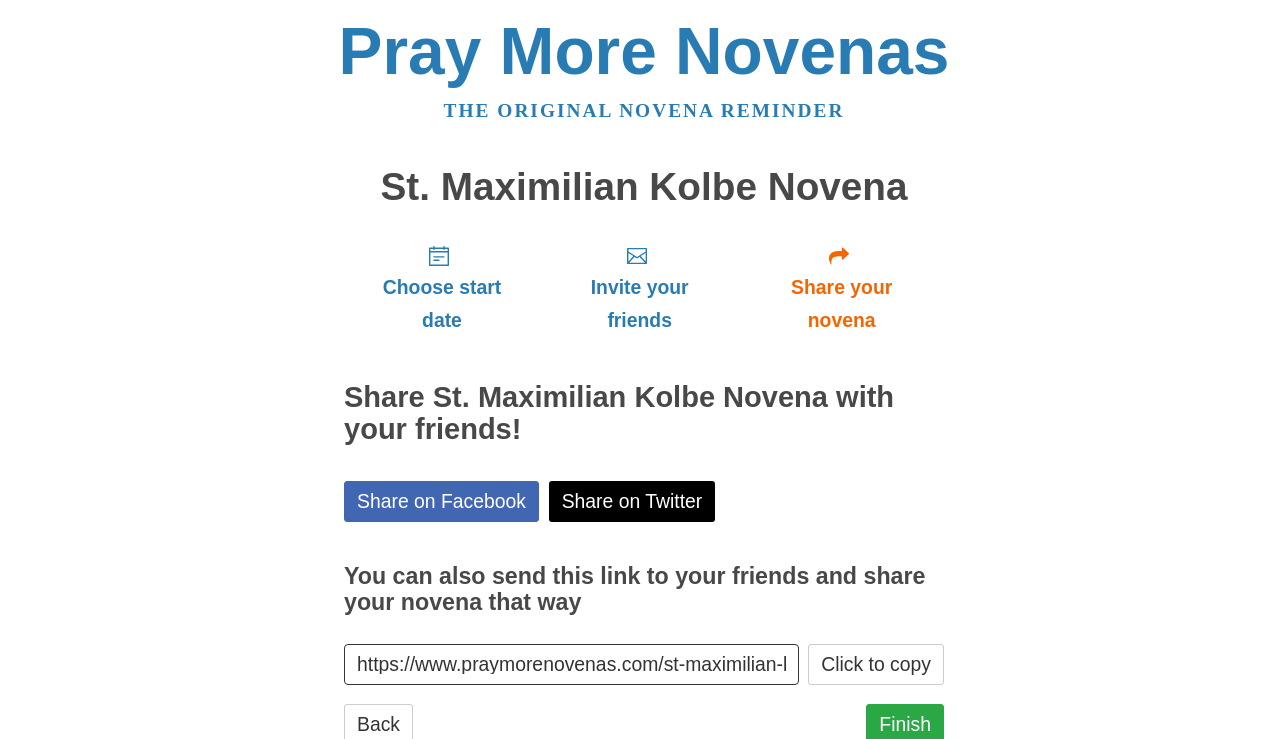 click on "Finish" at bounding box center (905, 724) 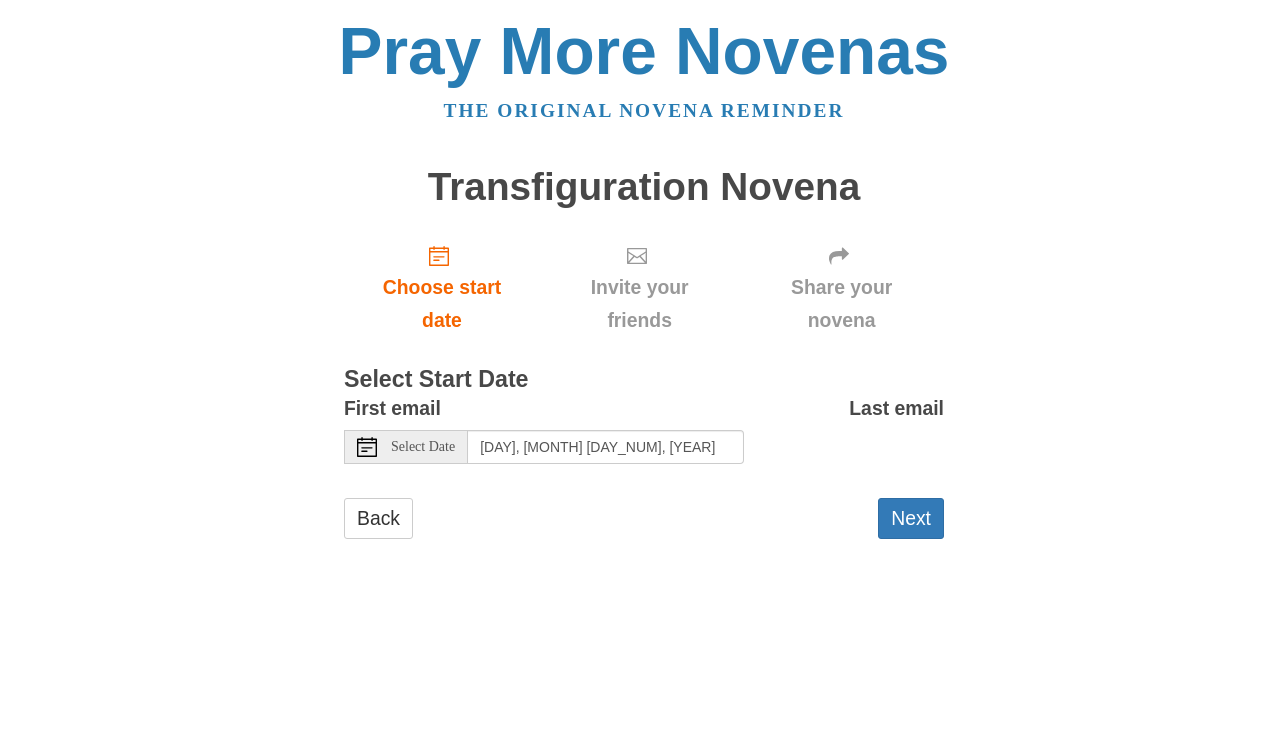 scroll, scrollTop: 0, scrollLeft: 0, axis: both 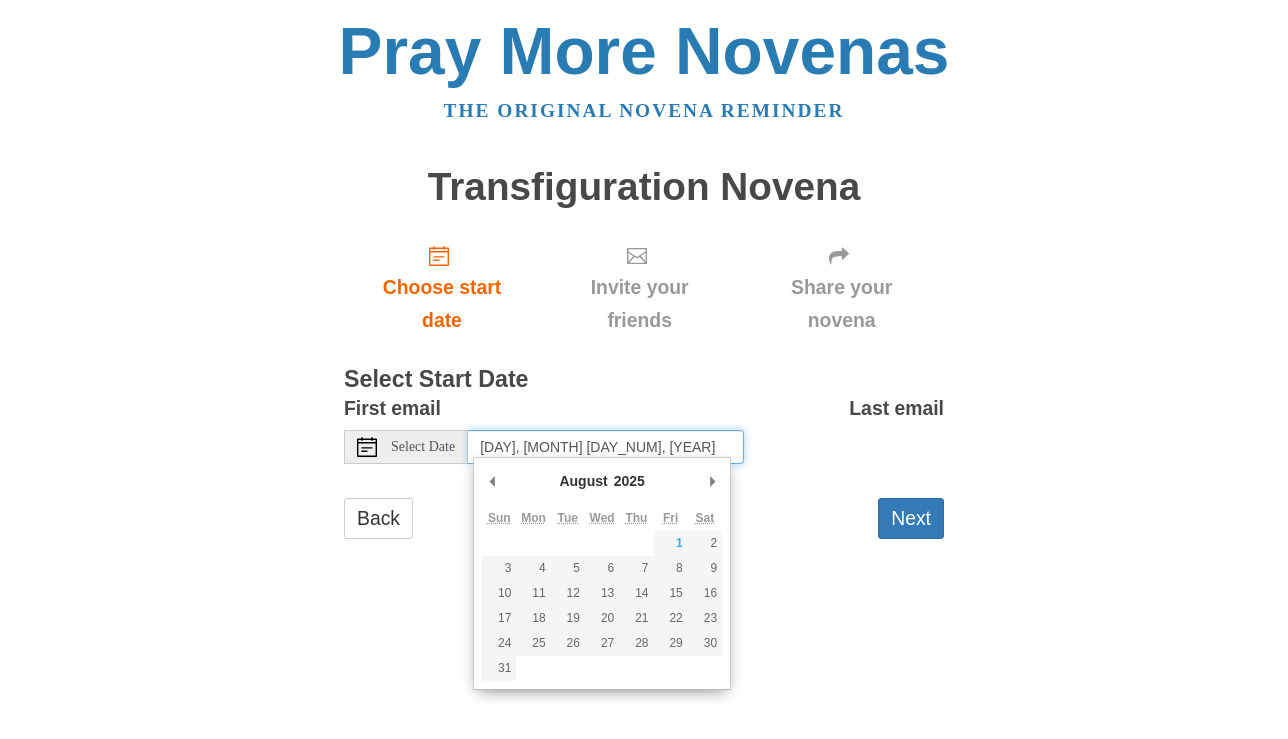 click on "Sunday, August 3rd, 2025" at bounding box center [606, 447] 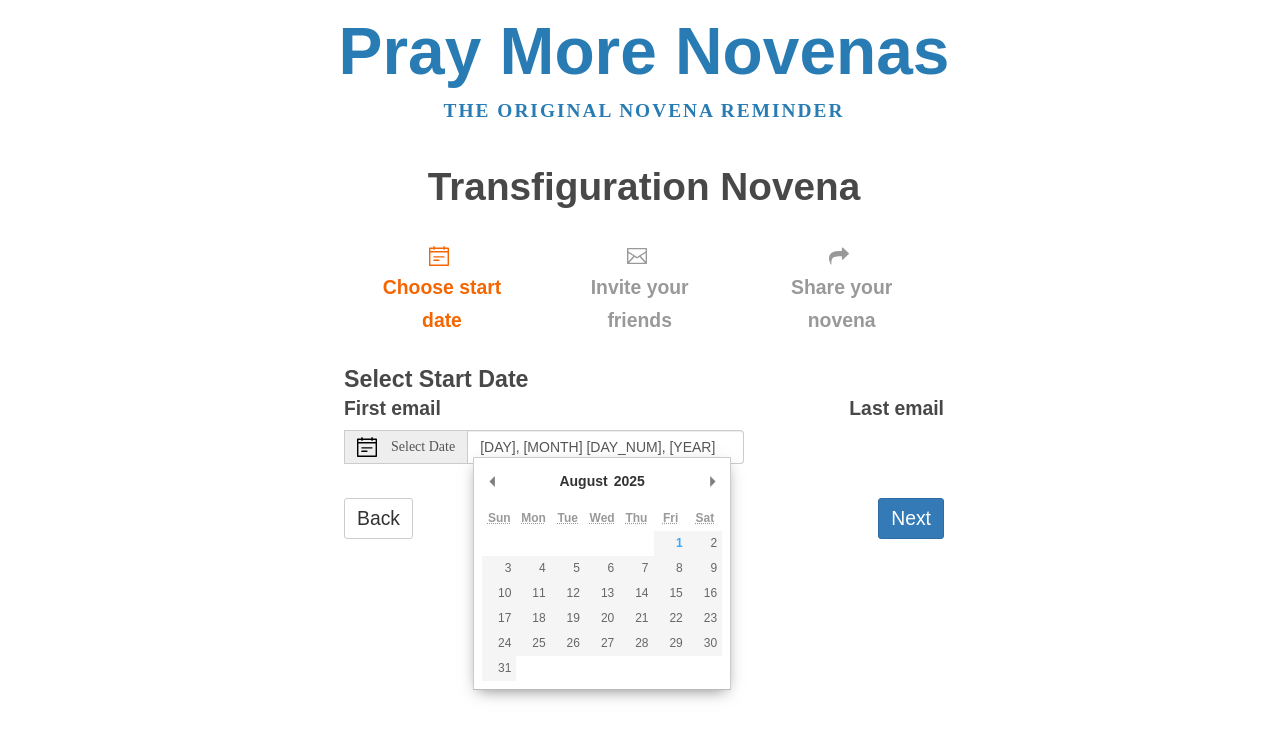 click on "Pray More Novenas
The original novena reminder
Transfiguration Novena
Choose start date
Invite your friends
Share your novena
Select Start Date
First email
Select Date
Sunday, August 3rd, 2025
Last email
Selecting today as the start date means Your novena will start immediately and Your first email will be sent as soon as you click "Next". Your second email will arrive tomorrow.
You will not be able to change the start date later
Selecting a past date means all the past prayers have been skipped. You will get the one for today immediately and Your next prayer will arrive tomorrow.
You will not be able to change the start date later
Back" at bounding box center [644, 298] 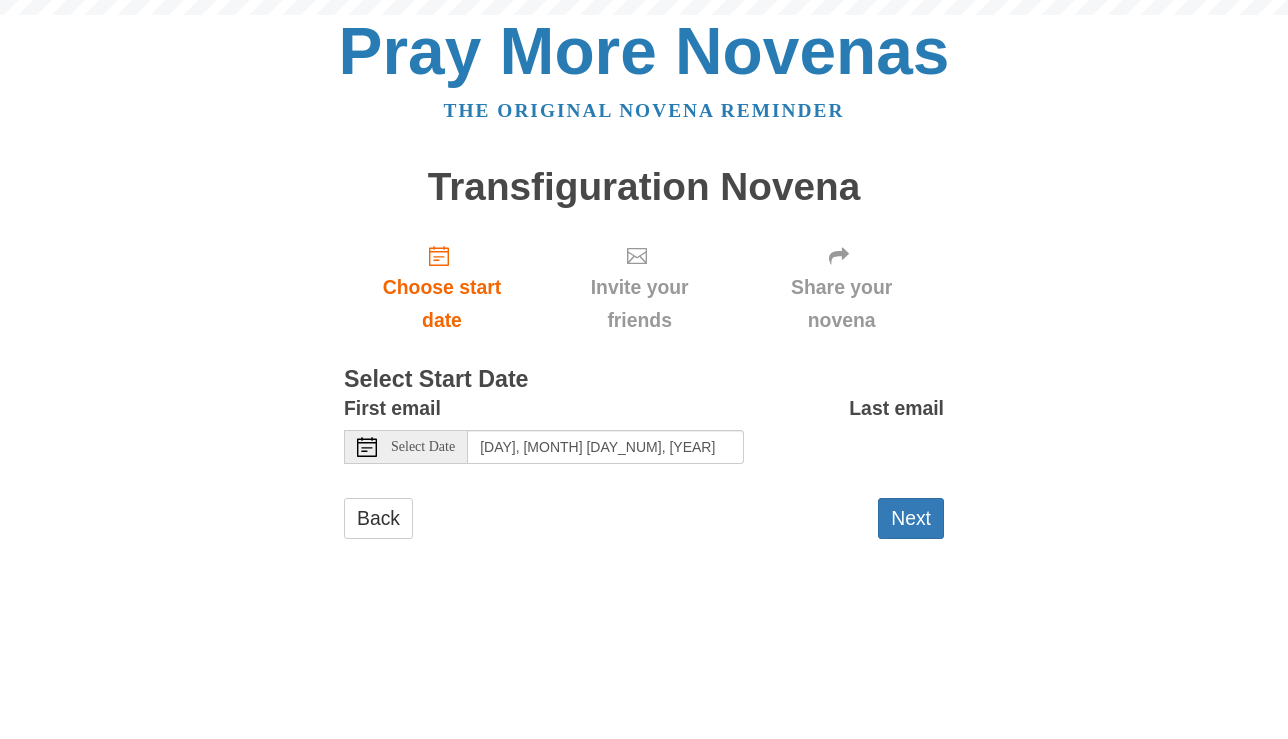 scroll, scrollTop: 0, scrollLeft: 0, axis: both 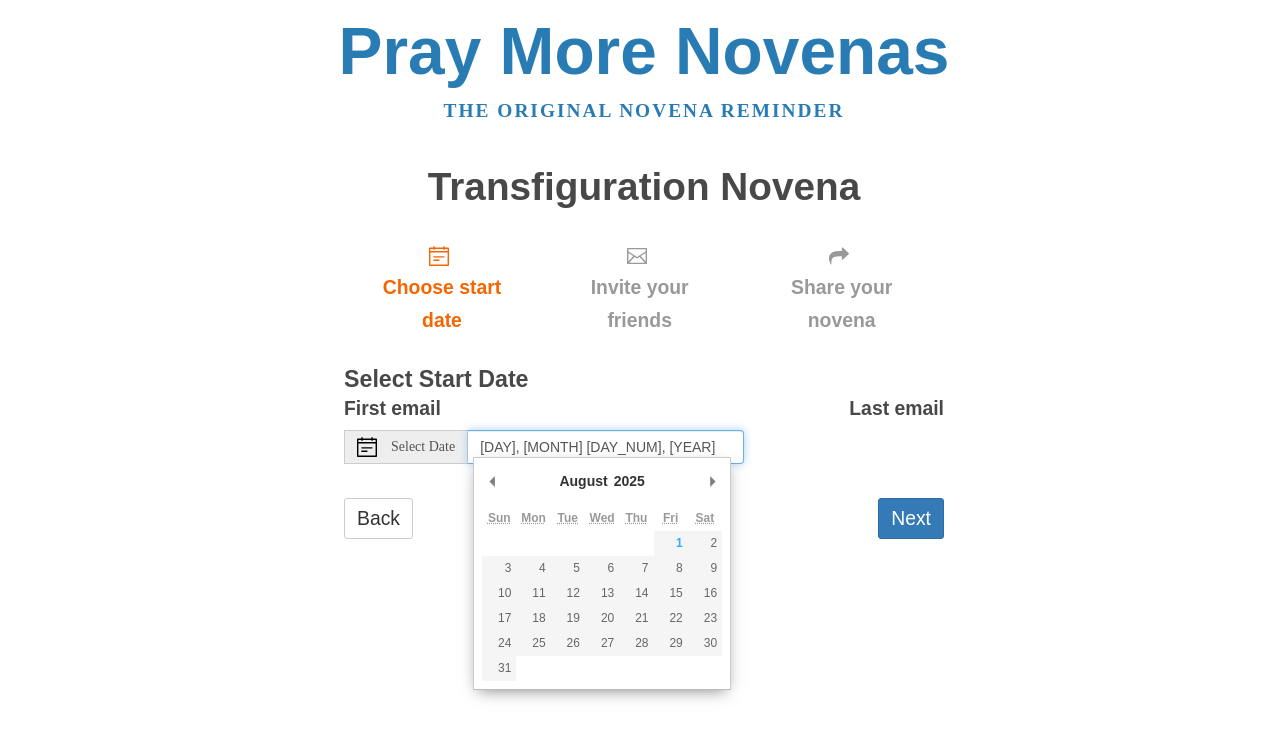 click on "[DAY], [MONTH] [DAY_NUM], [YEAR]" at bounding box center (606, 447) 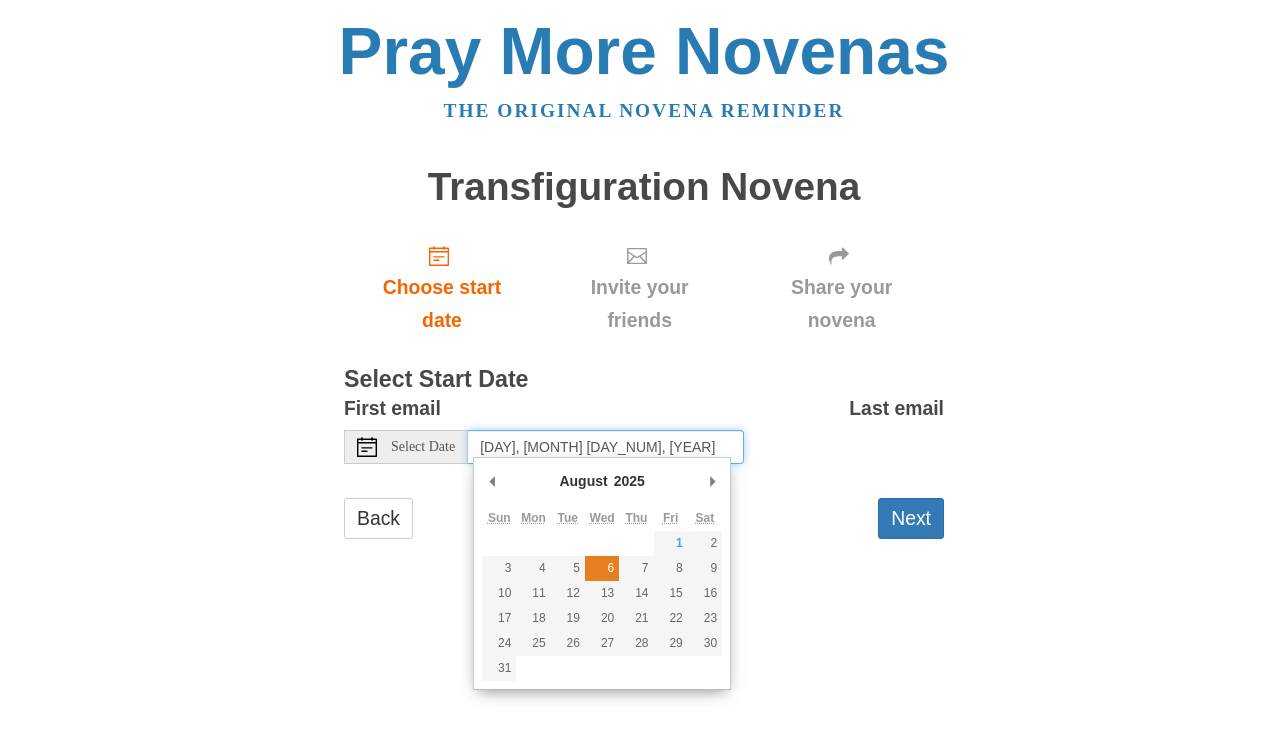 type on "Wednesday, August 6th" 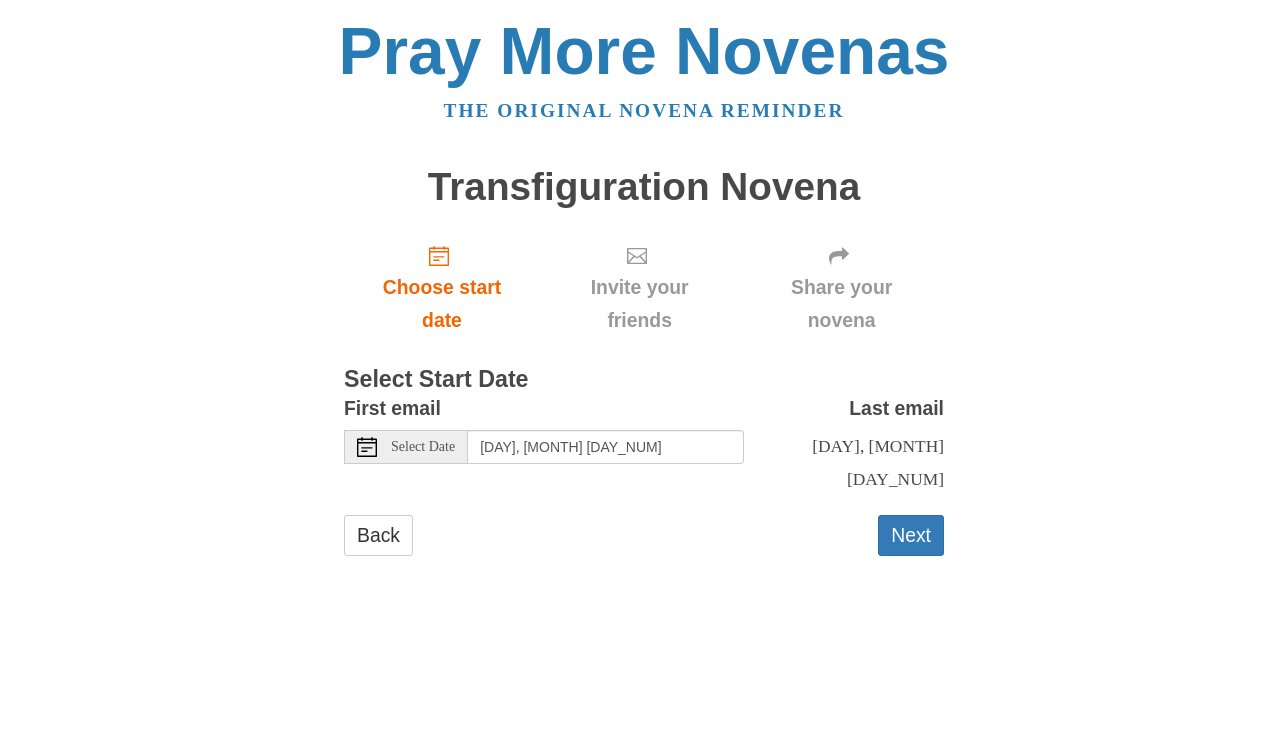 scroll, scrollTop: 0, scrollLeft: 0, axis: both 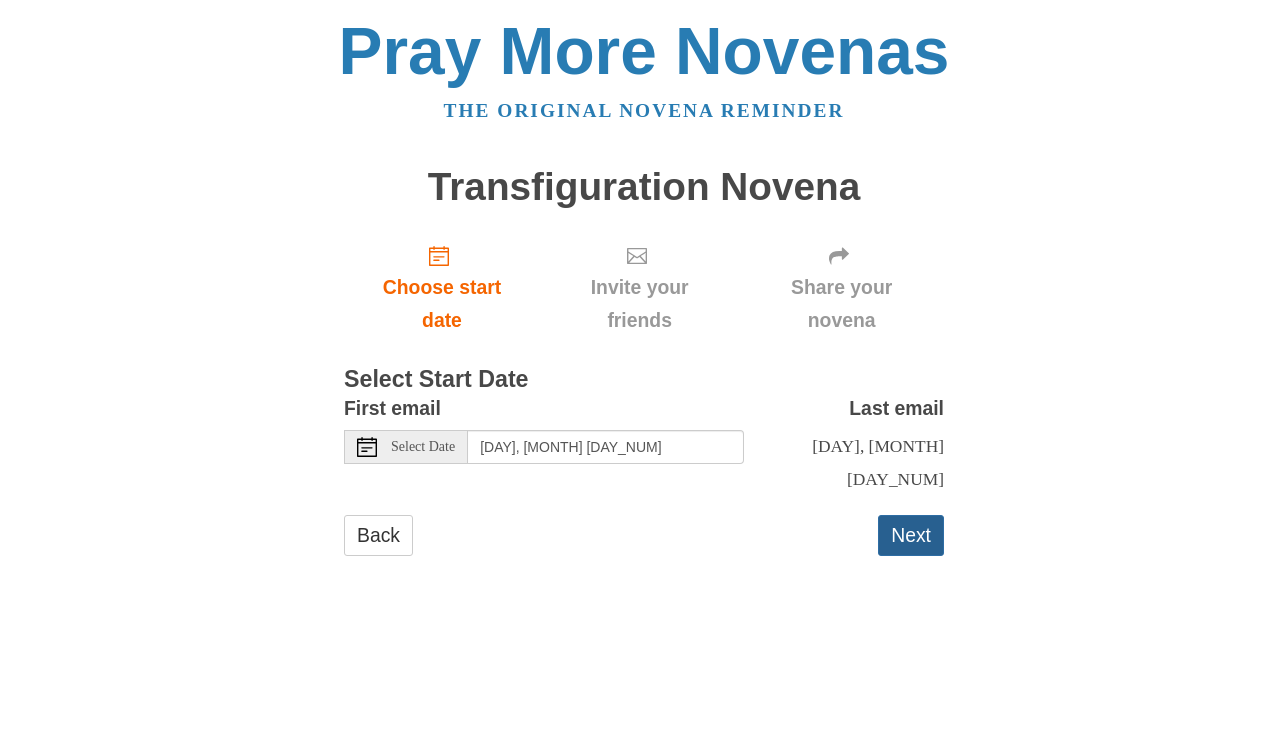 click on "Next" at bounding box center (911, 535) 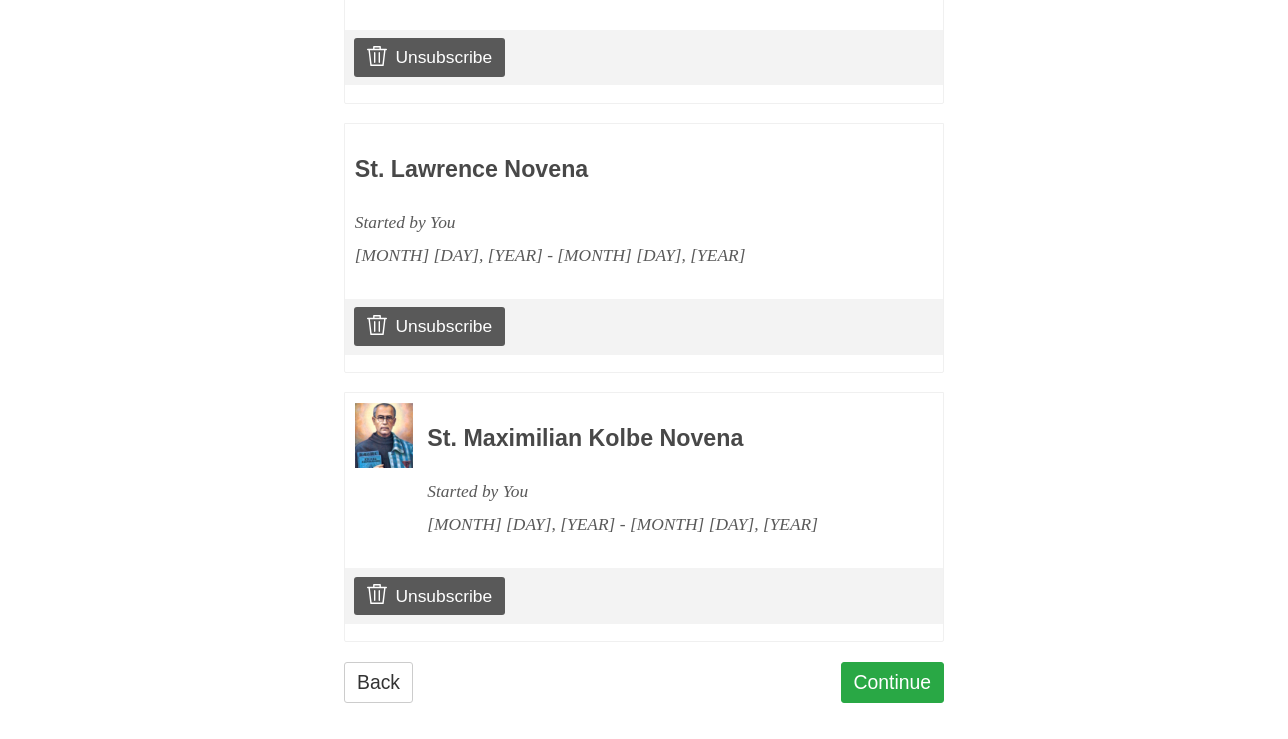 scroll, scrollTop: 1370, scrollLeft: 0, axis: vertical 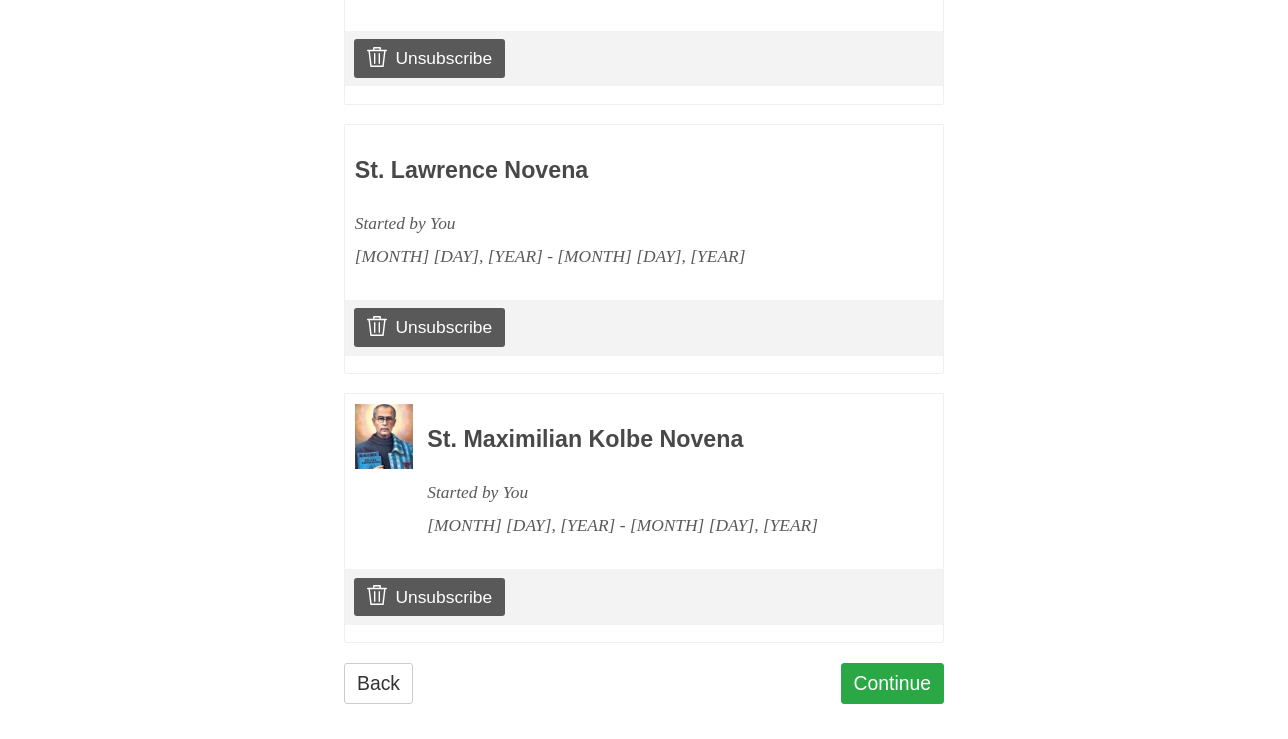 click on "Continue" at bounding box center (893, 683) 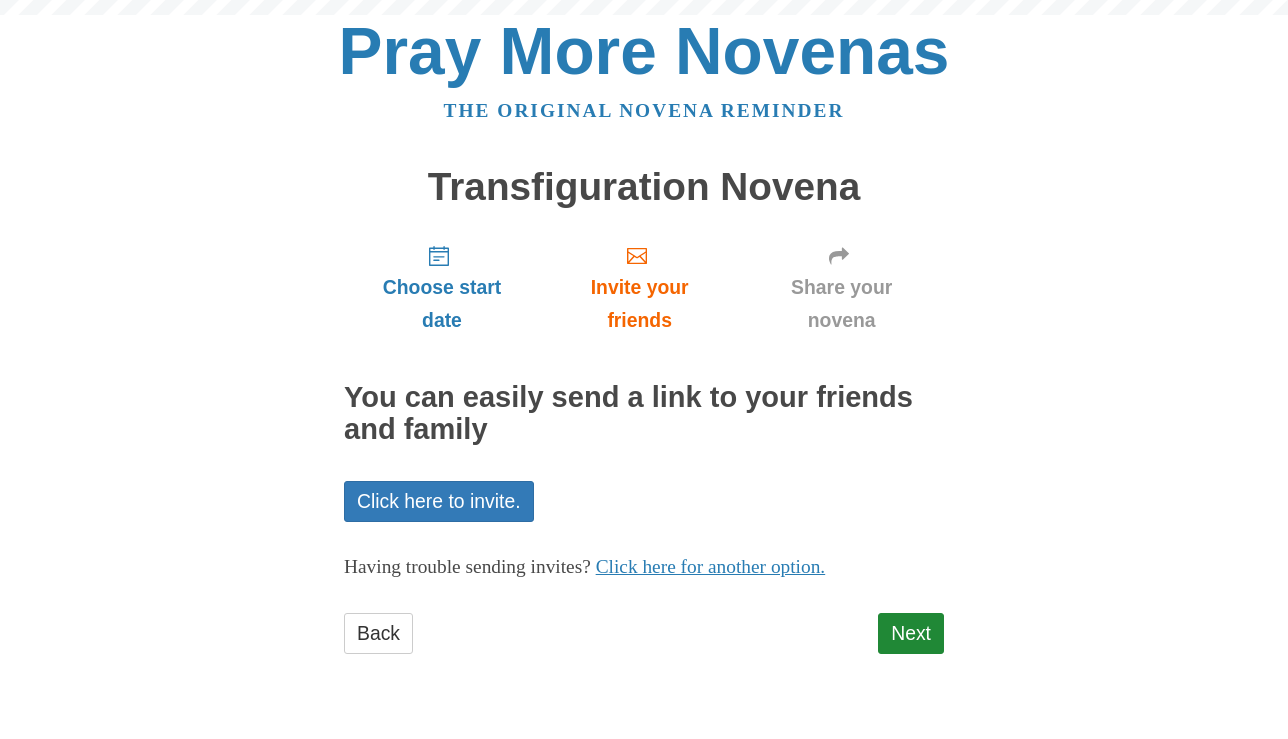 scroll, scrollTop: 0, scrollLeft: 0, axis: both 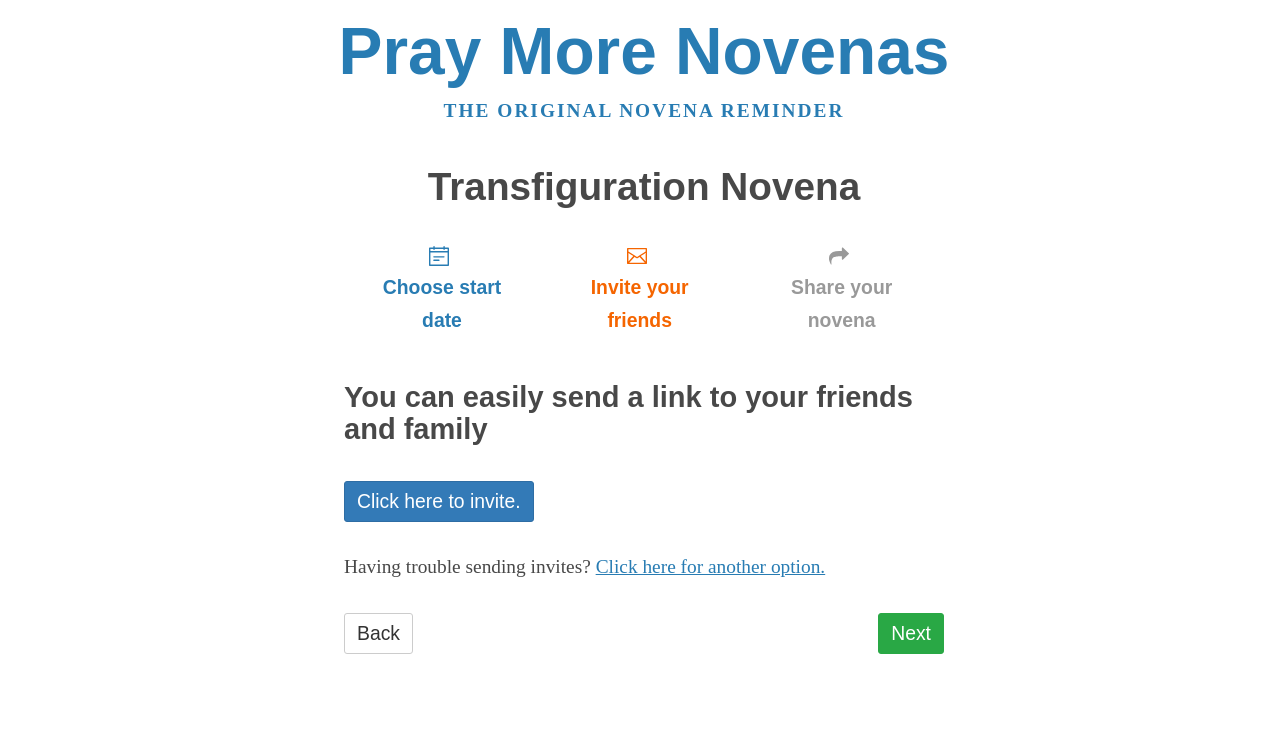 click on "Next" at bounding box center [911, 633] 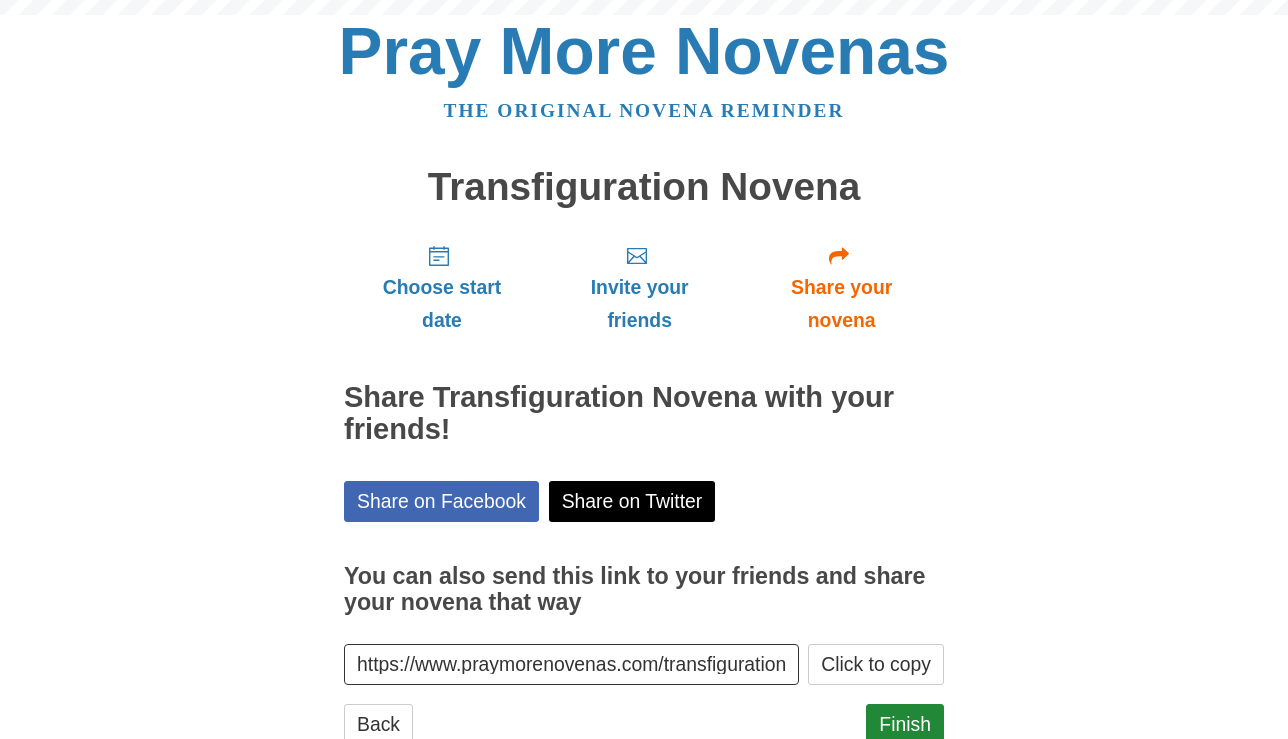 scroll, scrollTop: 0, scrollLeft: 0, axis: both 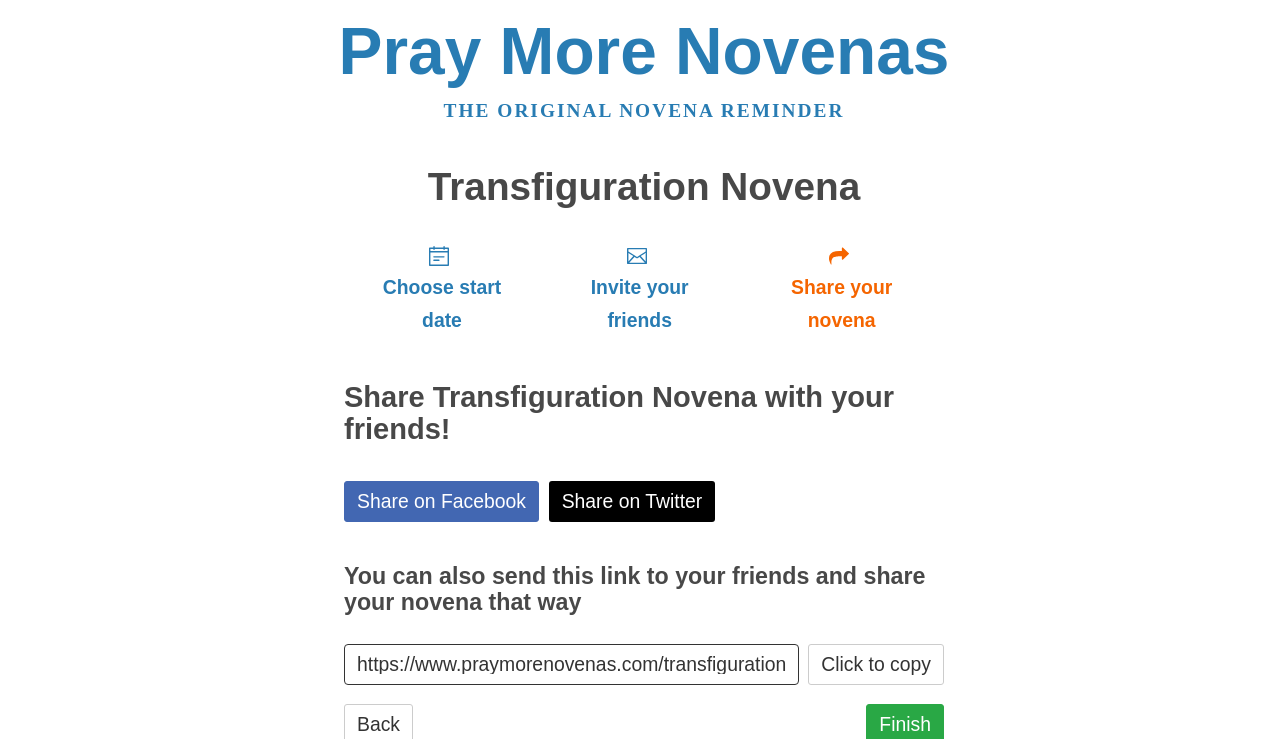 click on "Finish" at bounding box center (905, 724) 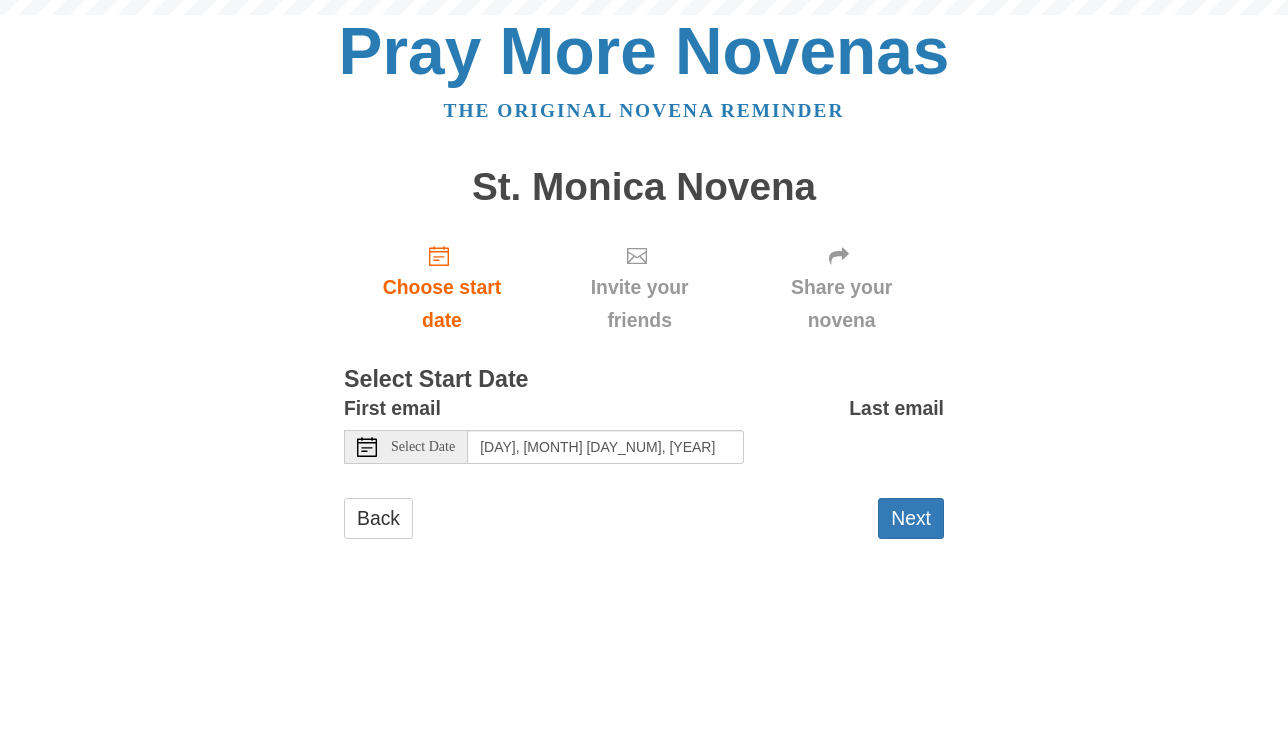 scroll, scrollTop: 0, scrollLeft: 0, axis: both 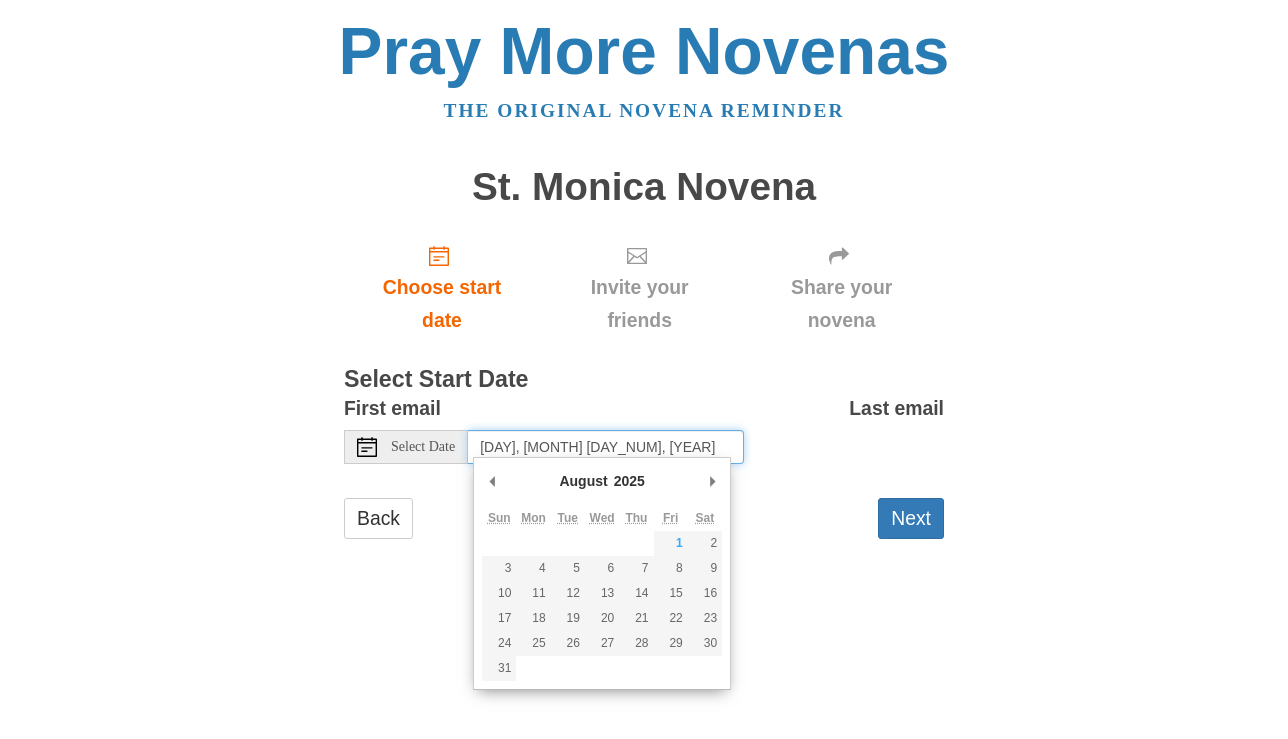 click on "Sunday, August 3rd, 2025" at bounding box center (606, 447) 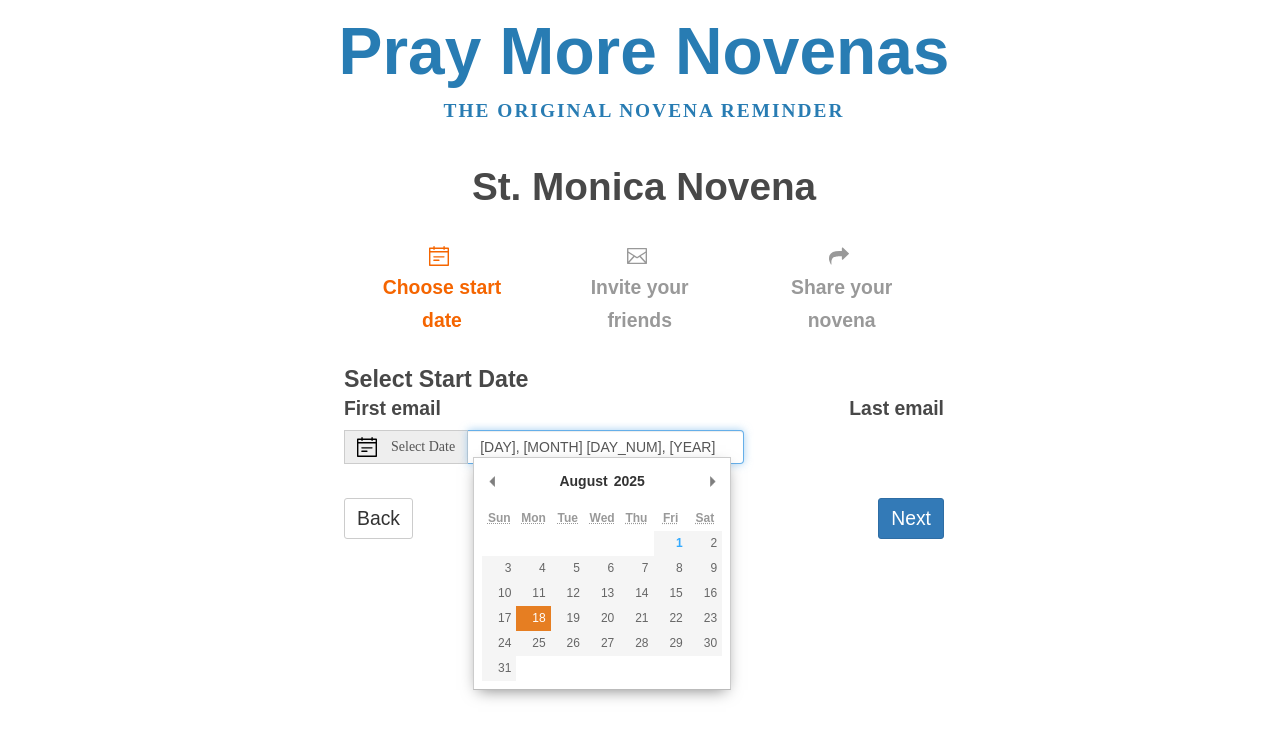 type on "Monday, August 18th" 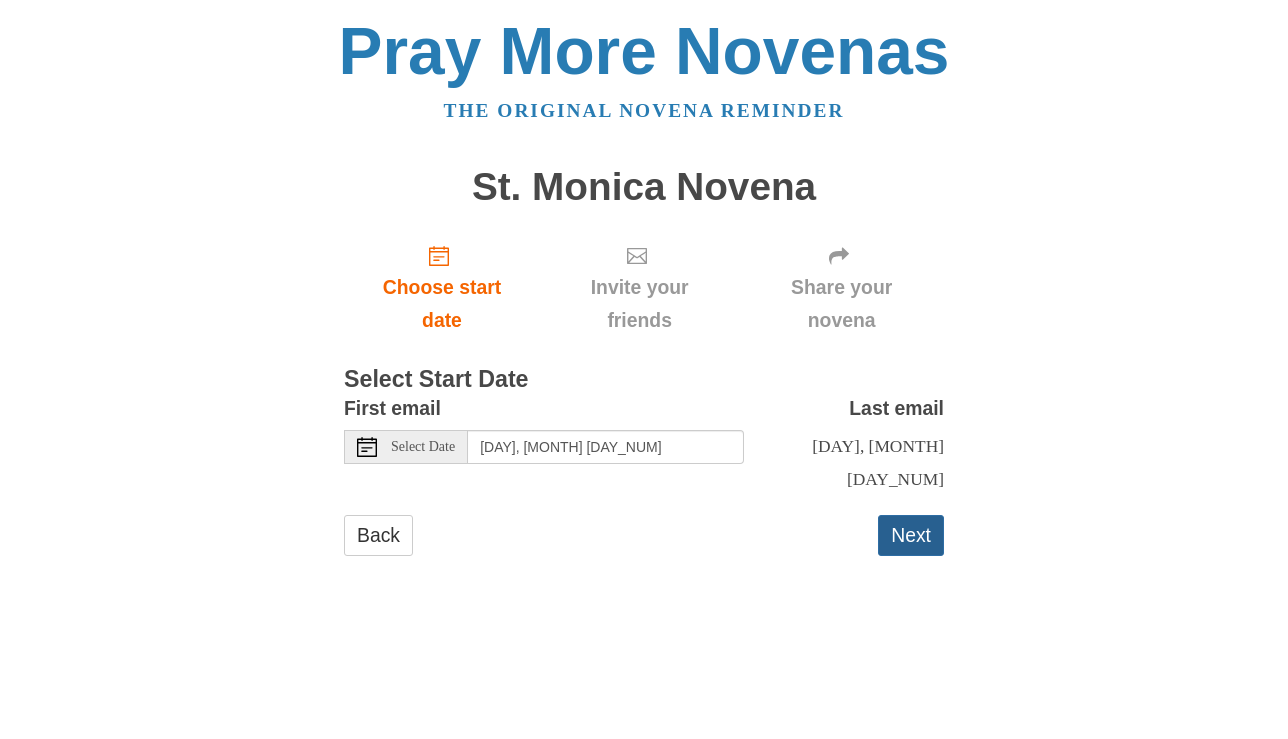 click on "Next" at bounding box center (911, 535) 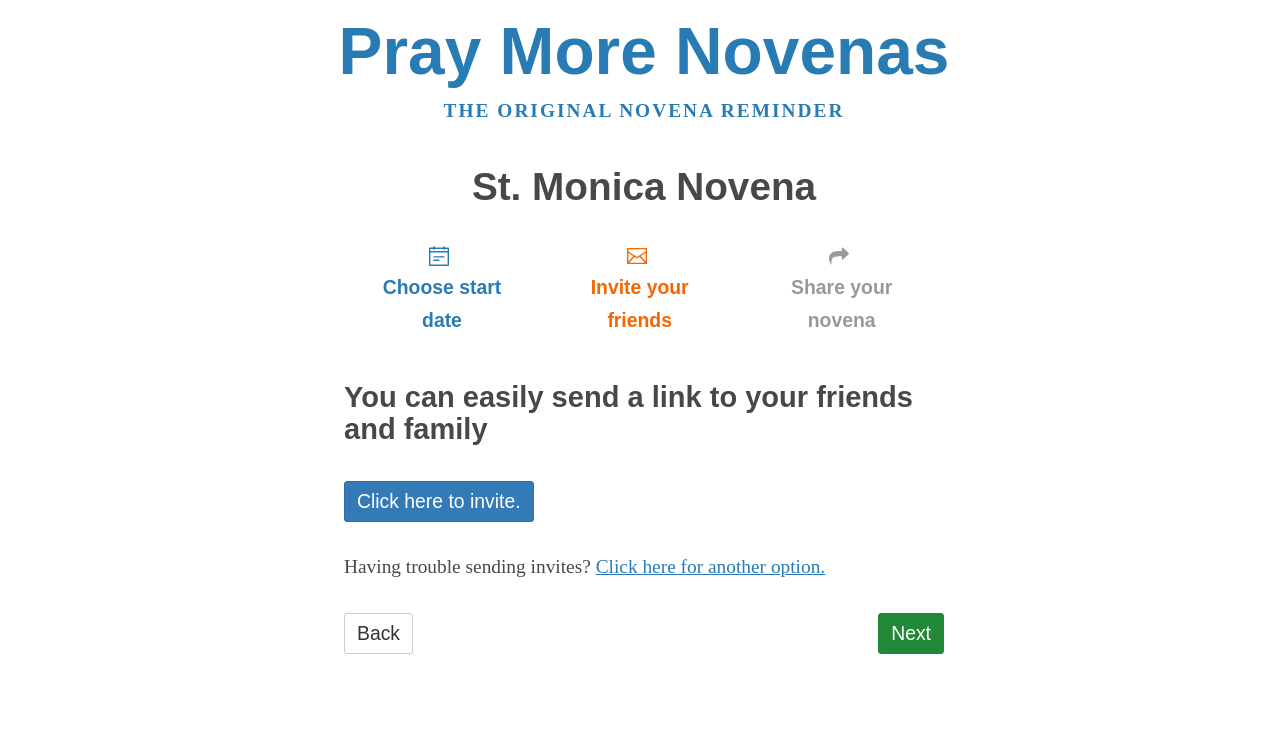 scroll, scrollTop: 0, scrollLeft: 0, axis: both 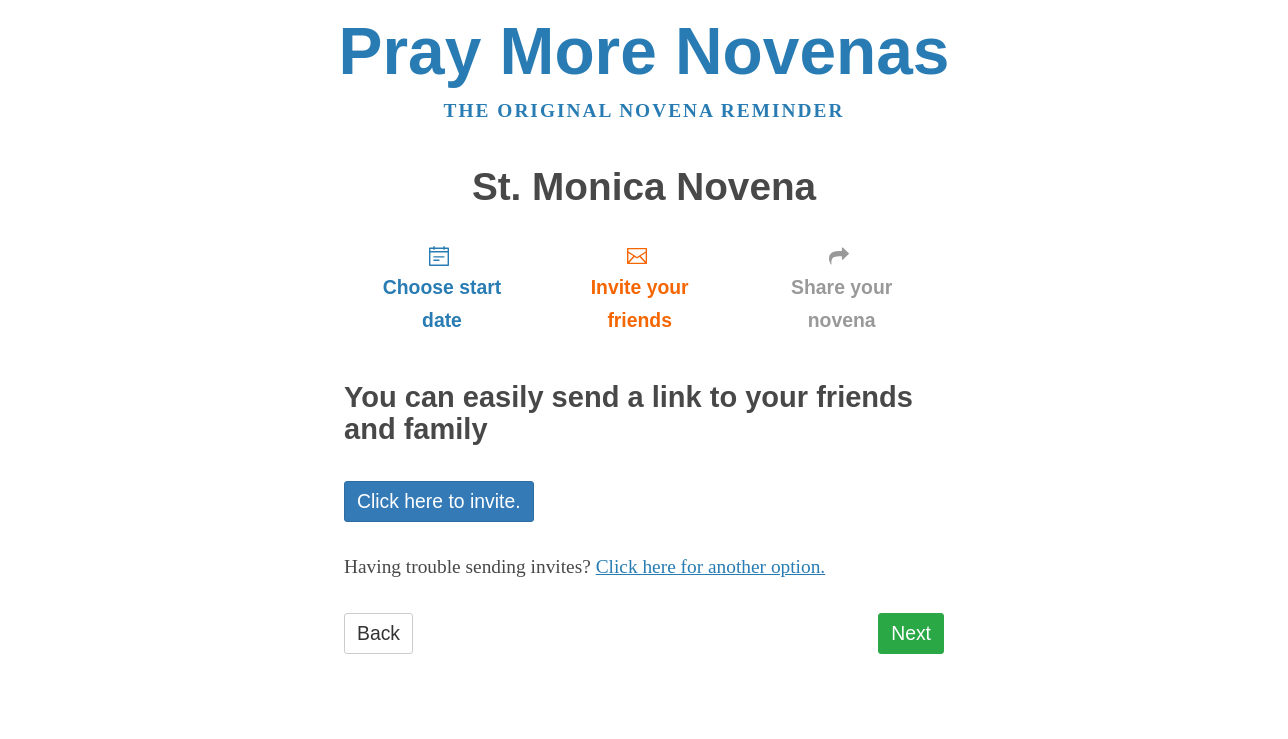 click on "Next" at bounding box center [911, 633] 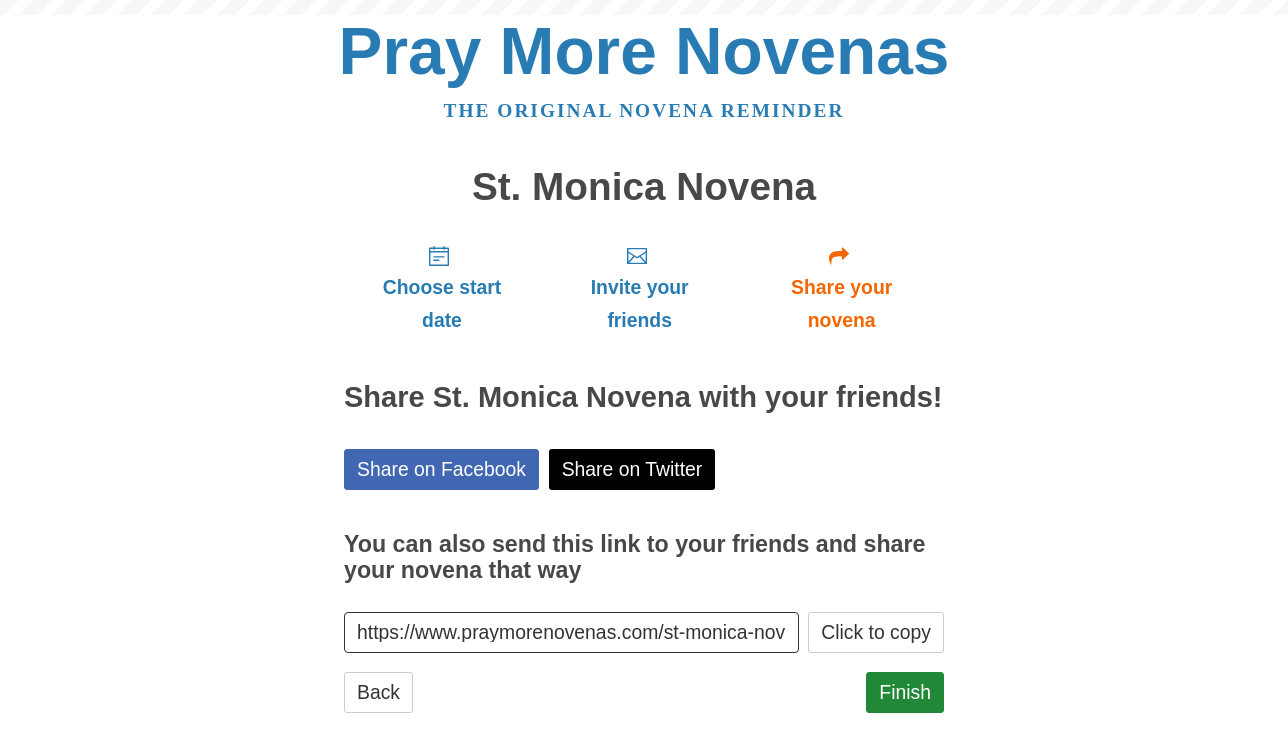 scroll, scrollTop: 0, scrollLeft: 0, axis: both 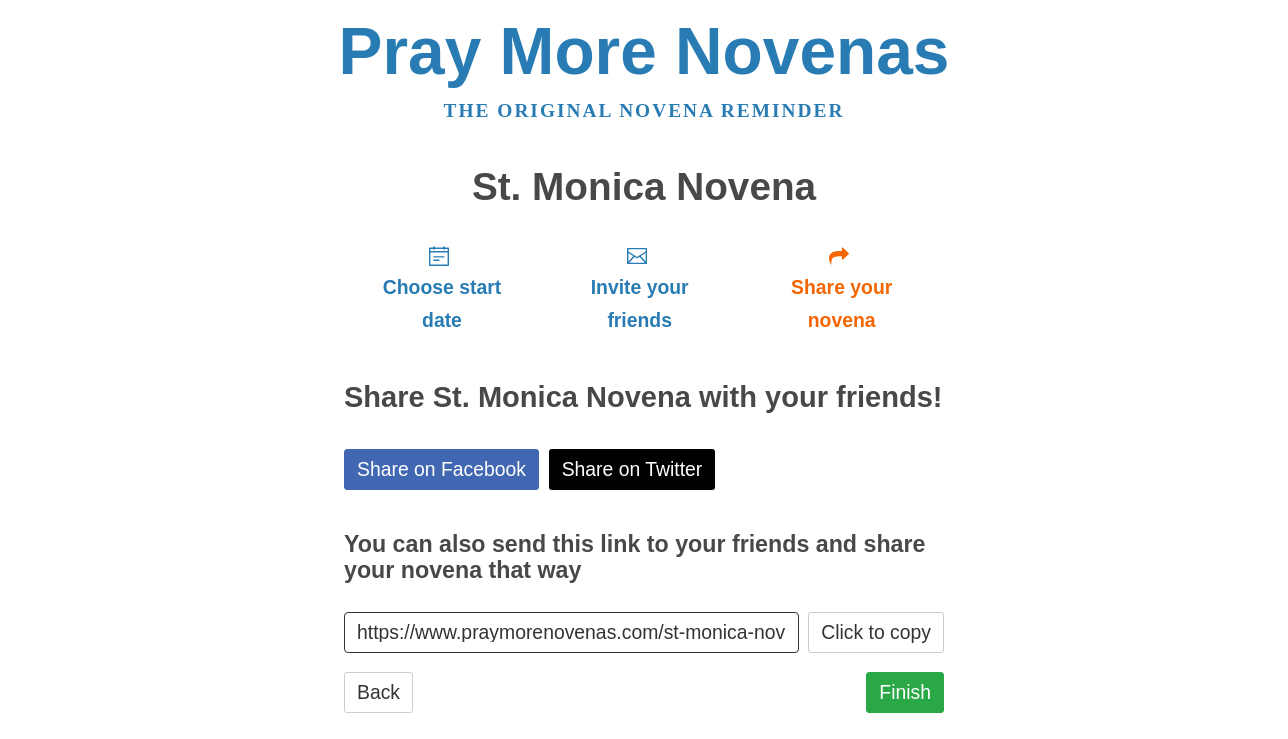 click on "Finish" at bounding box center (905, 692) 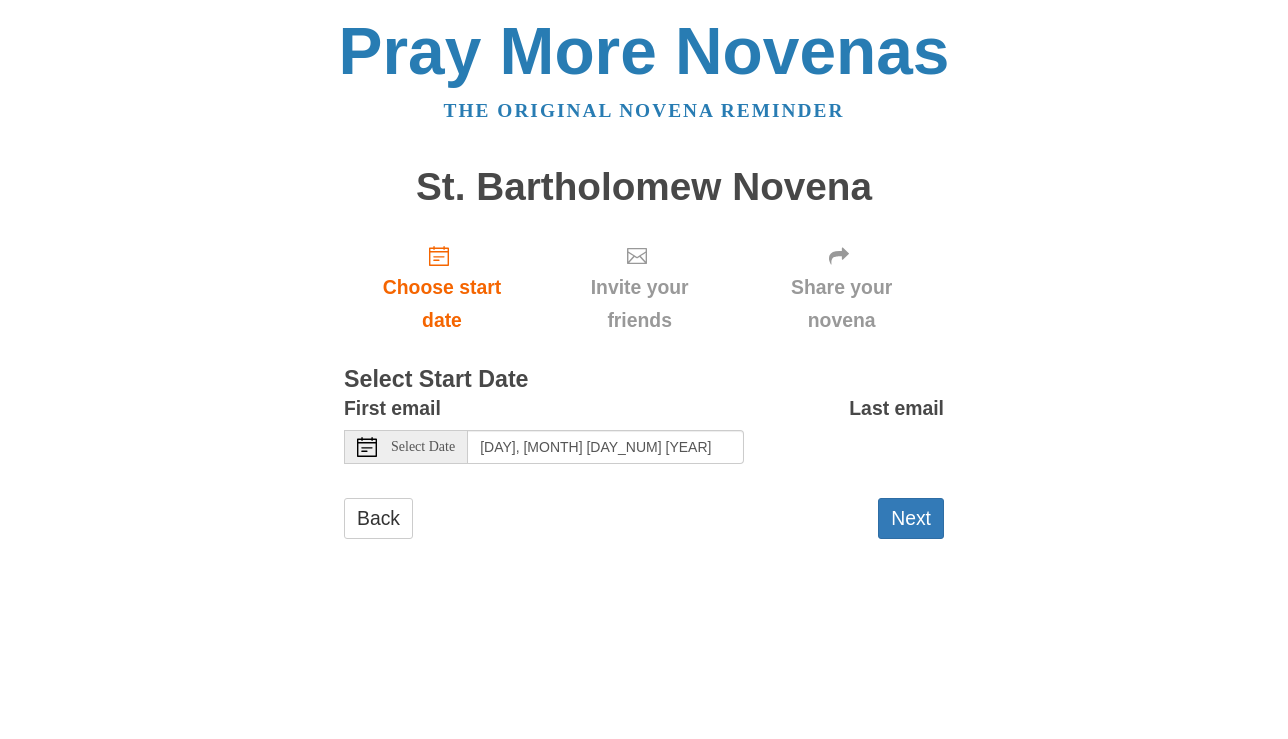 scroll, scrollTop: 0, scrollLeft: 0, axis: both 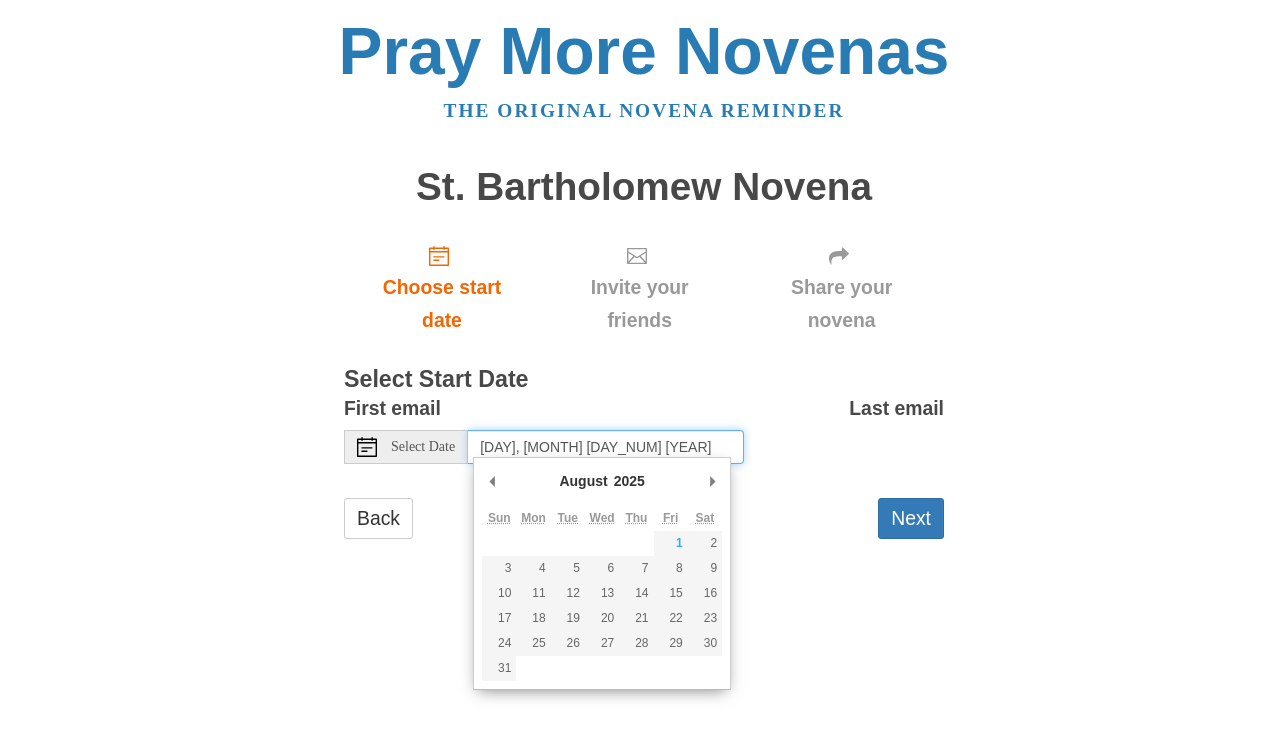 click on "Sunday, August 3rd, 2025" at bounding box center [606, 447] 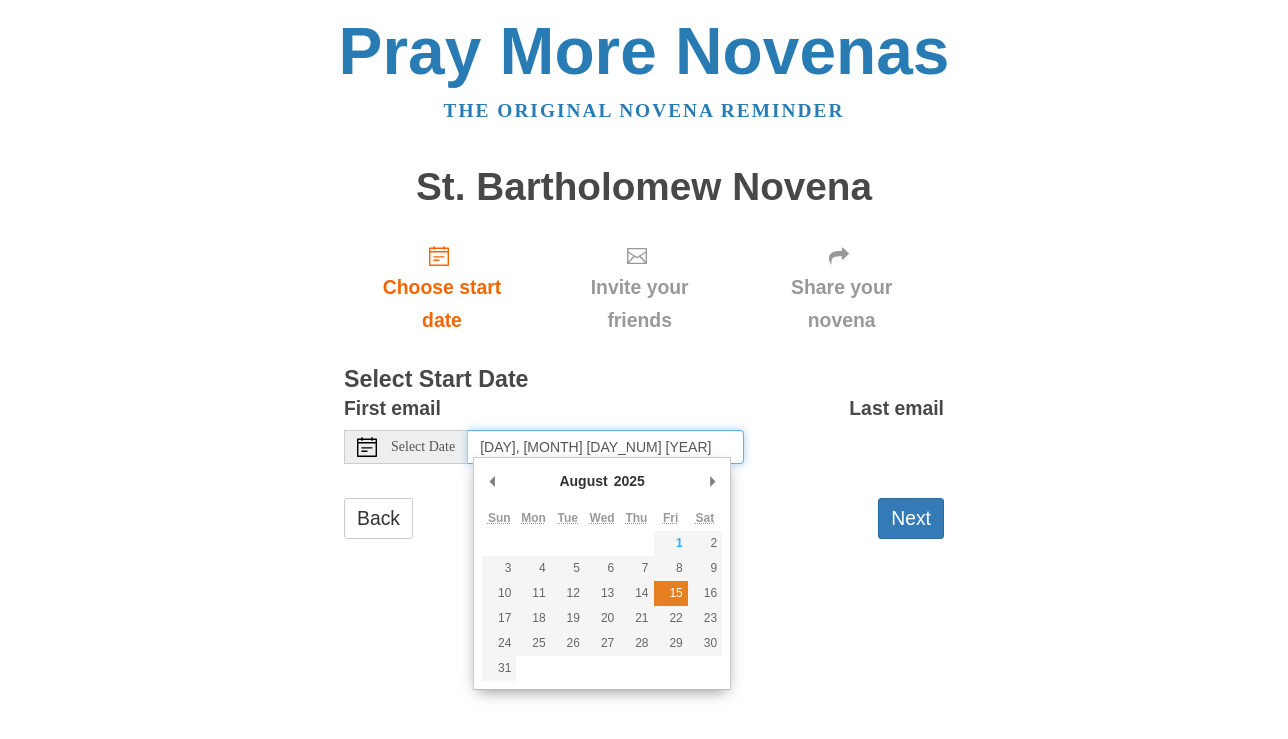 type on "Friday, August 15th" 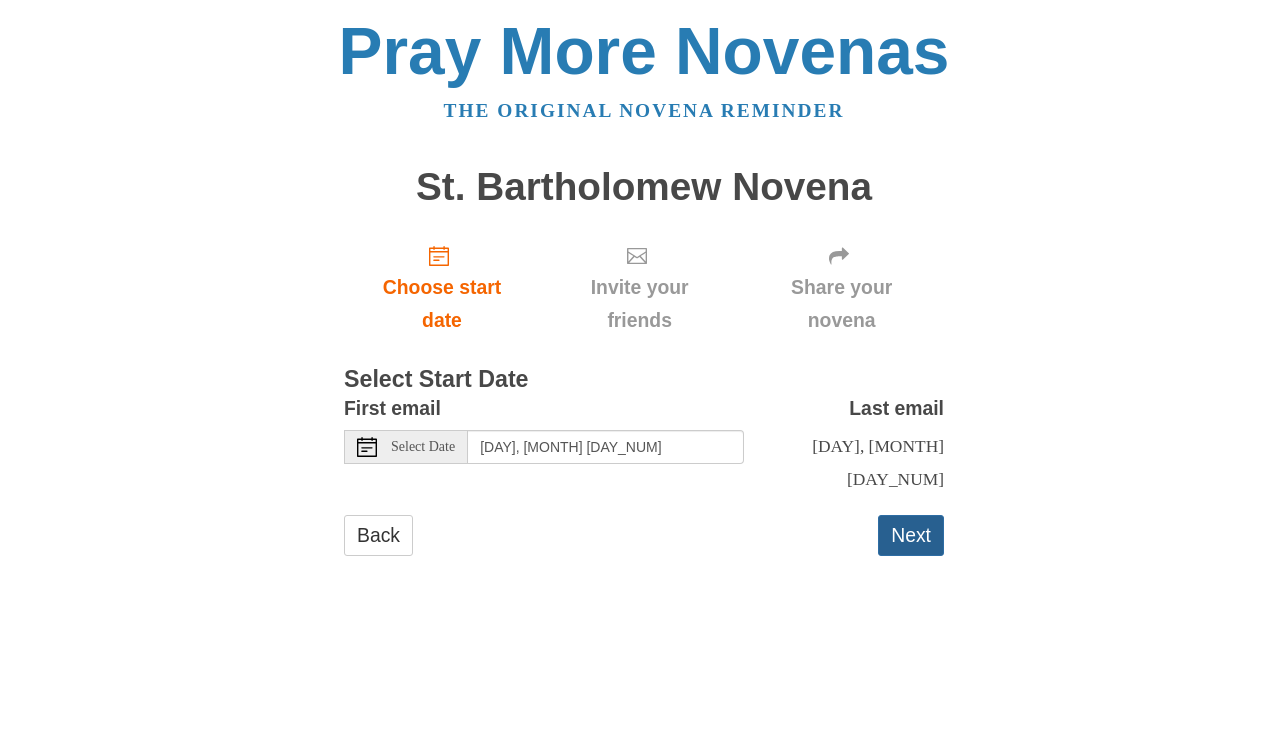 click on "Next" at bounding box center [911, 535] 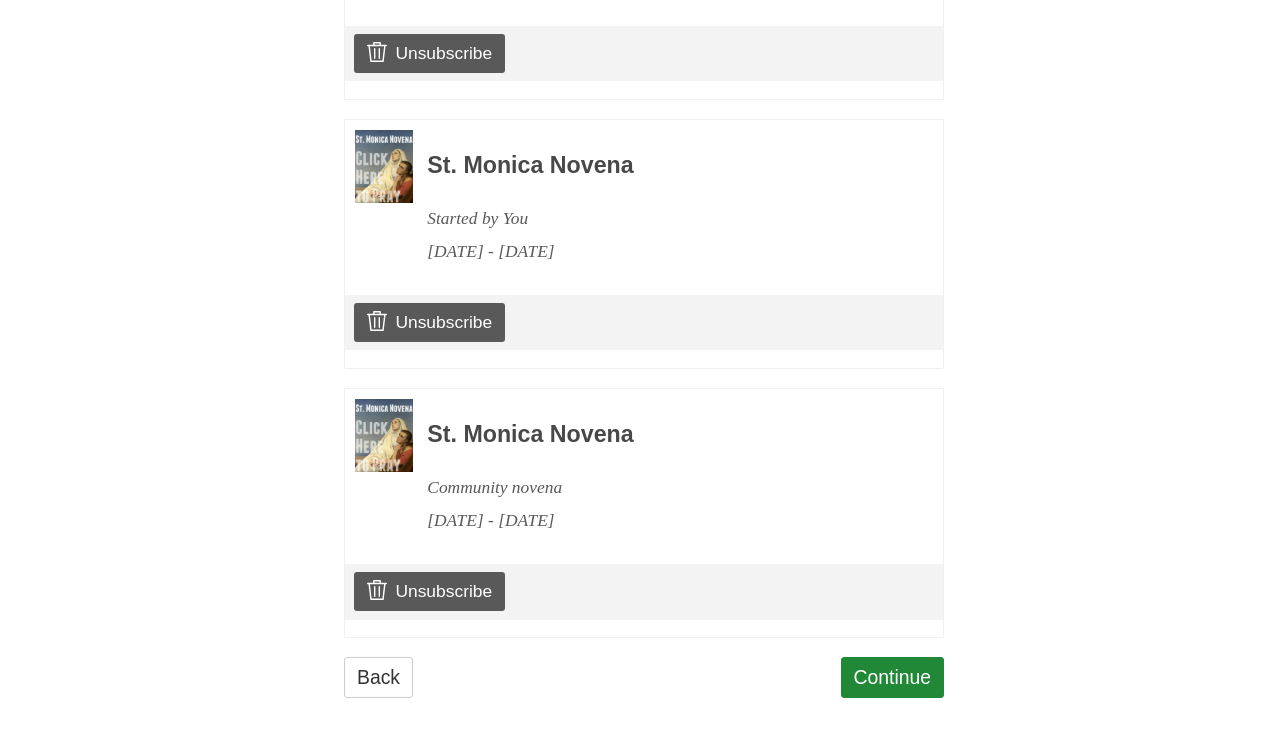 scroll, scrollTop: 1104, scrollLeft: 0, axis: vertical 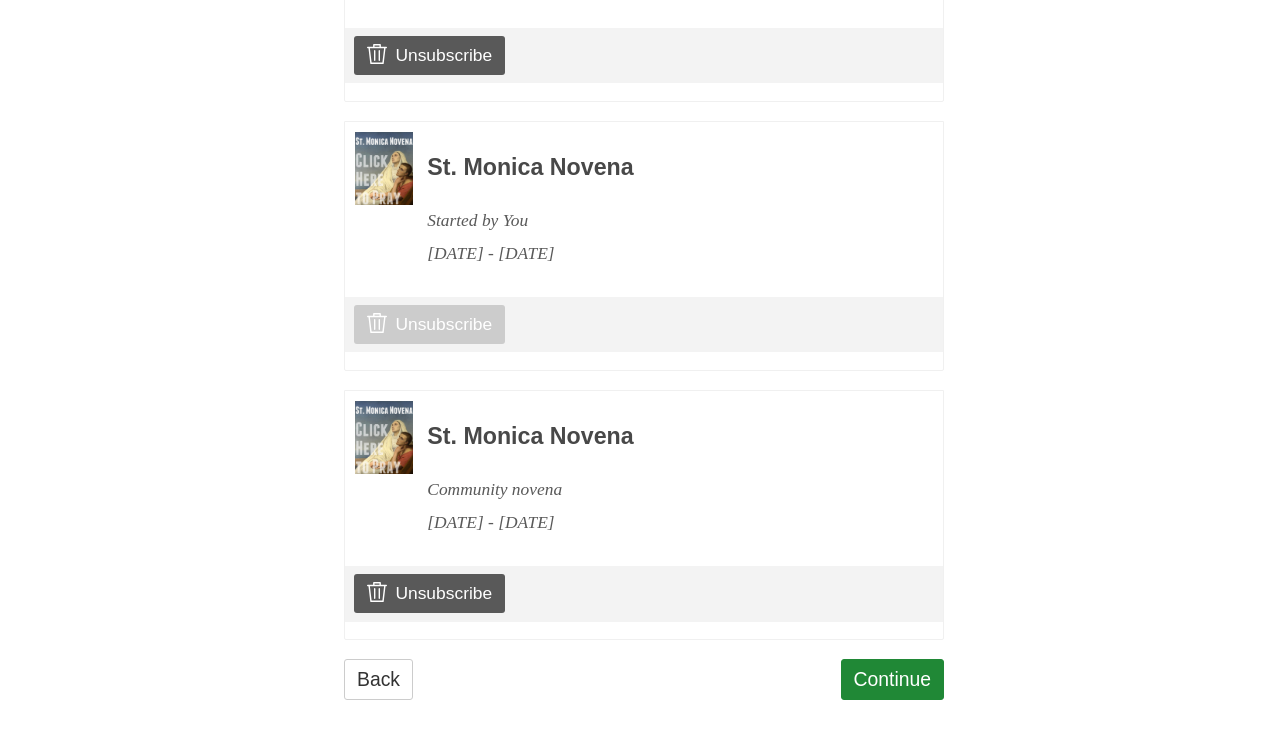 click on "Unsubscribe" at bounding box center [429, 324] 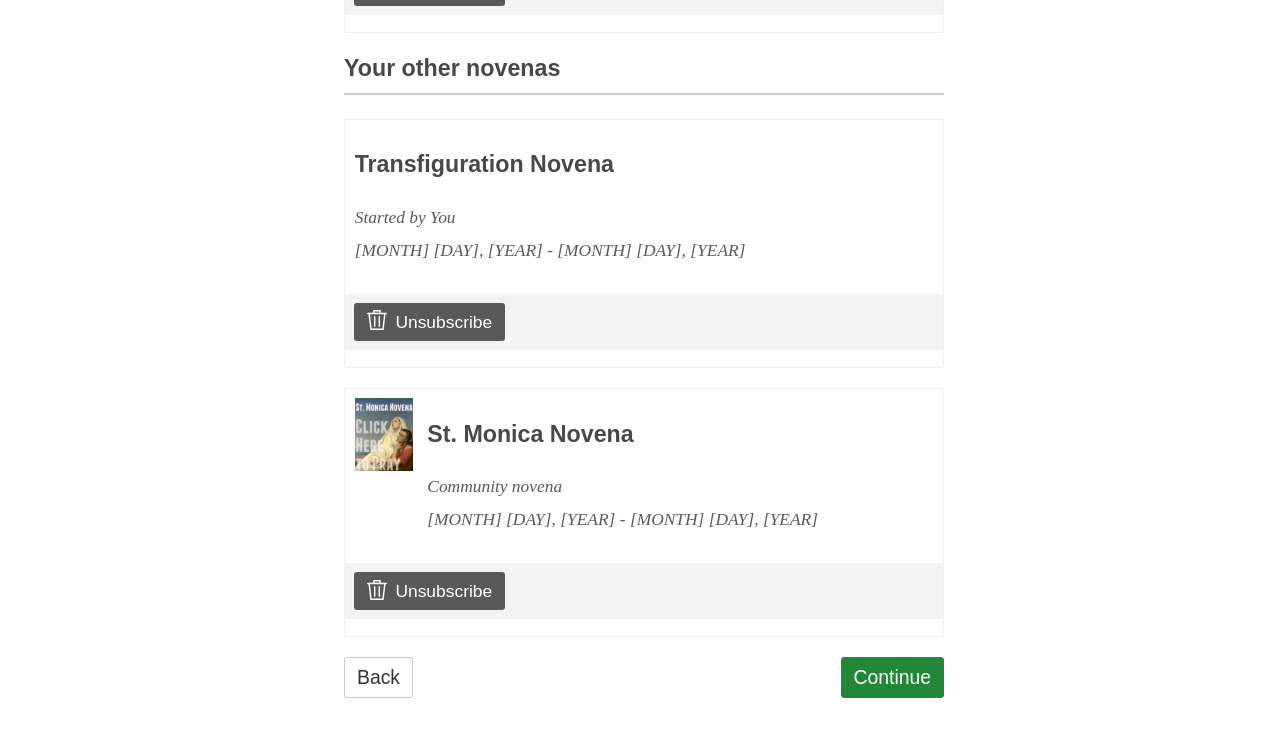 scroll, scrollTop: 931, scrollLeft: 0, axis: vertical 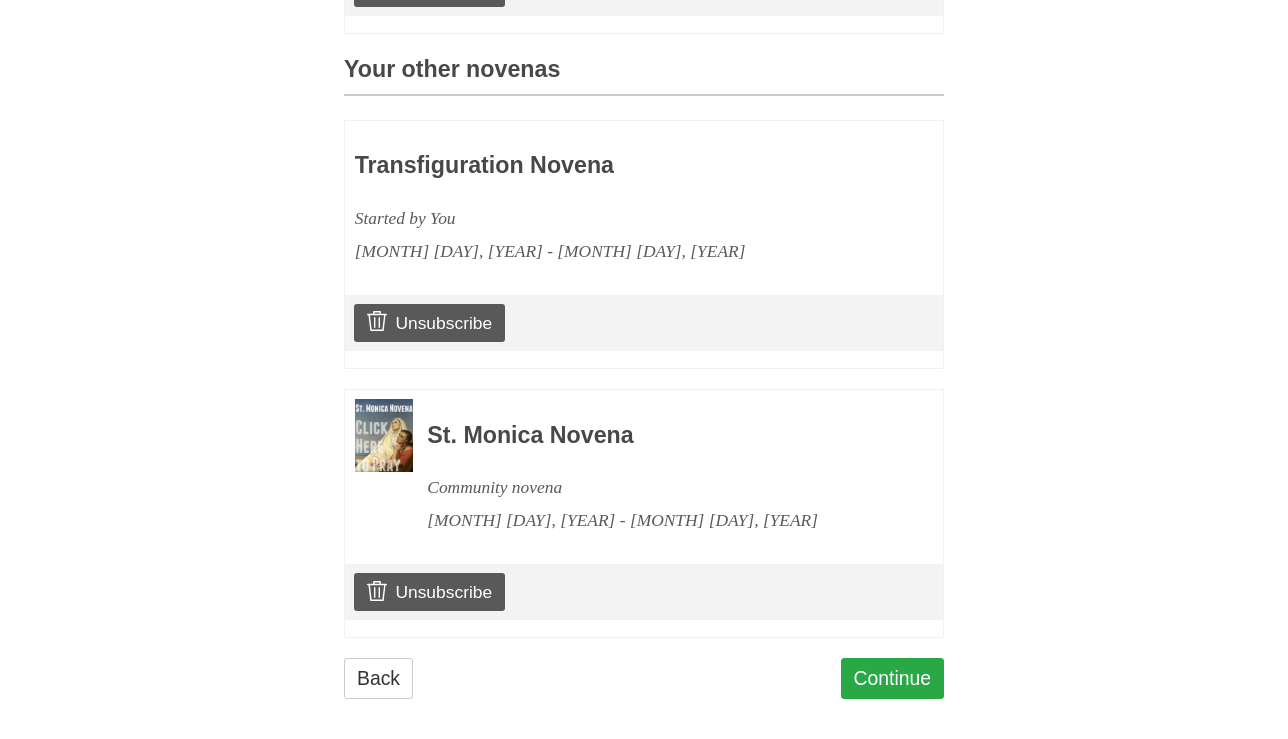 click on "Continue" at bounding box center (893, 678) 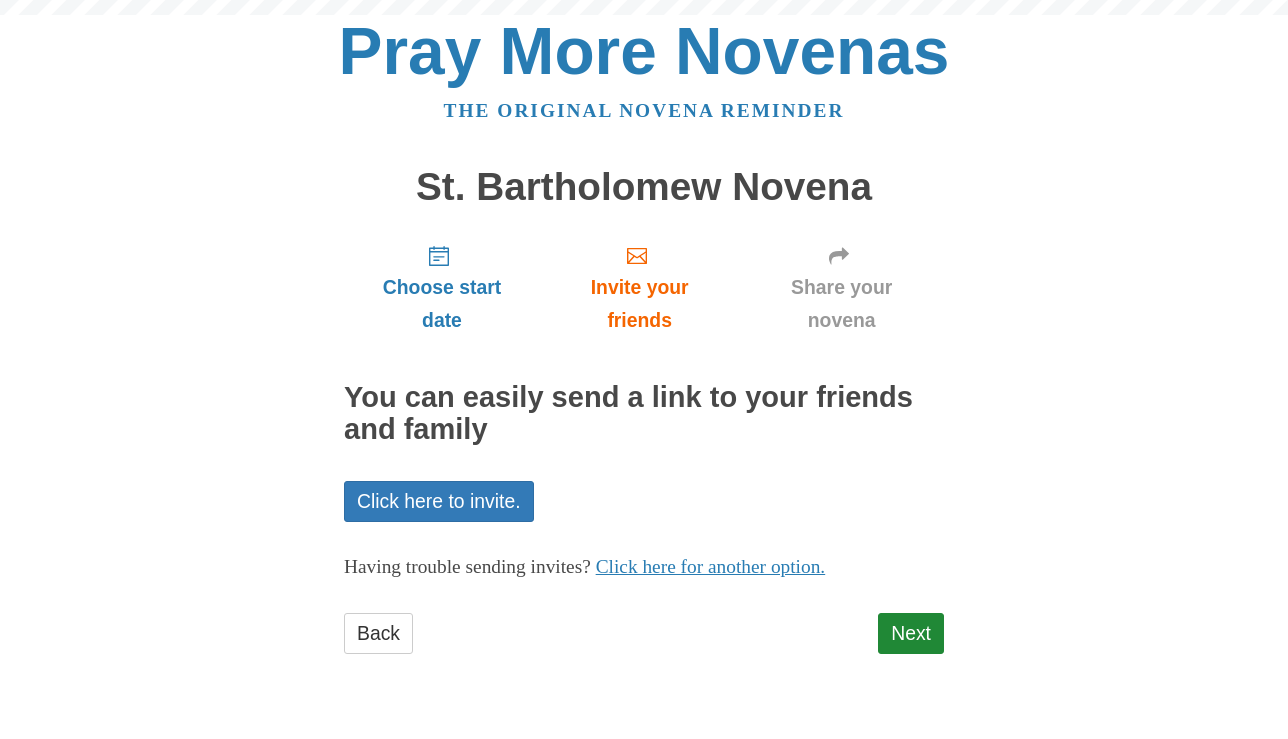 scroll, scrollTop: 0, scrollLeft: 0, axis: both 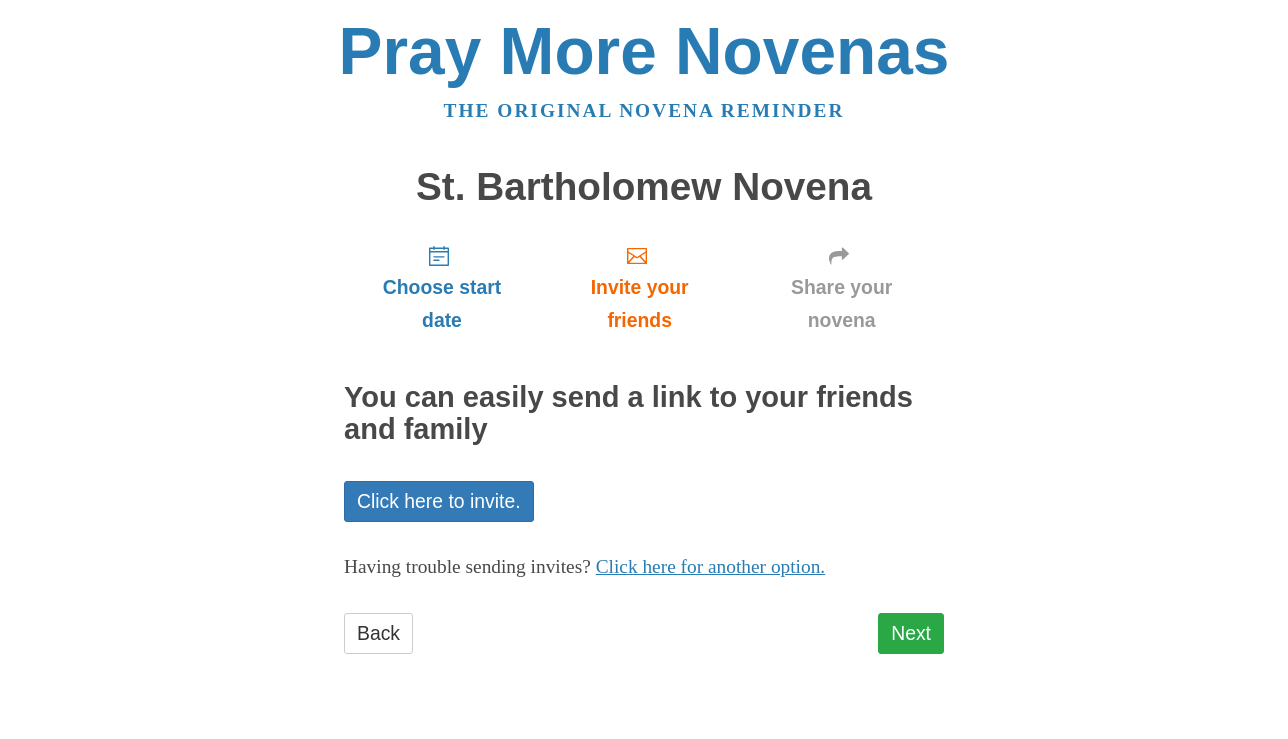 click on "Next" at bounding box center (911, 633) 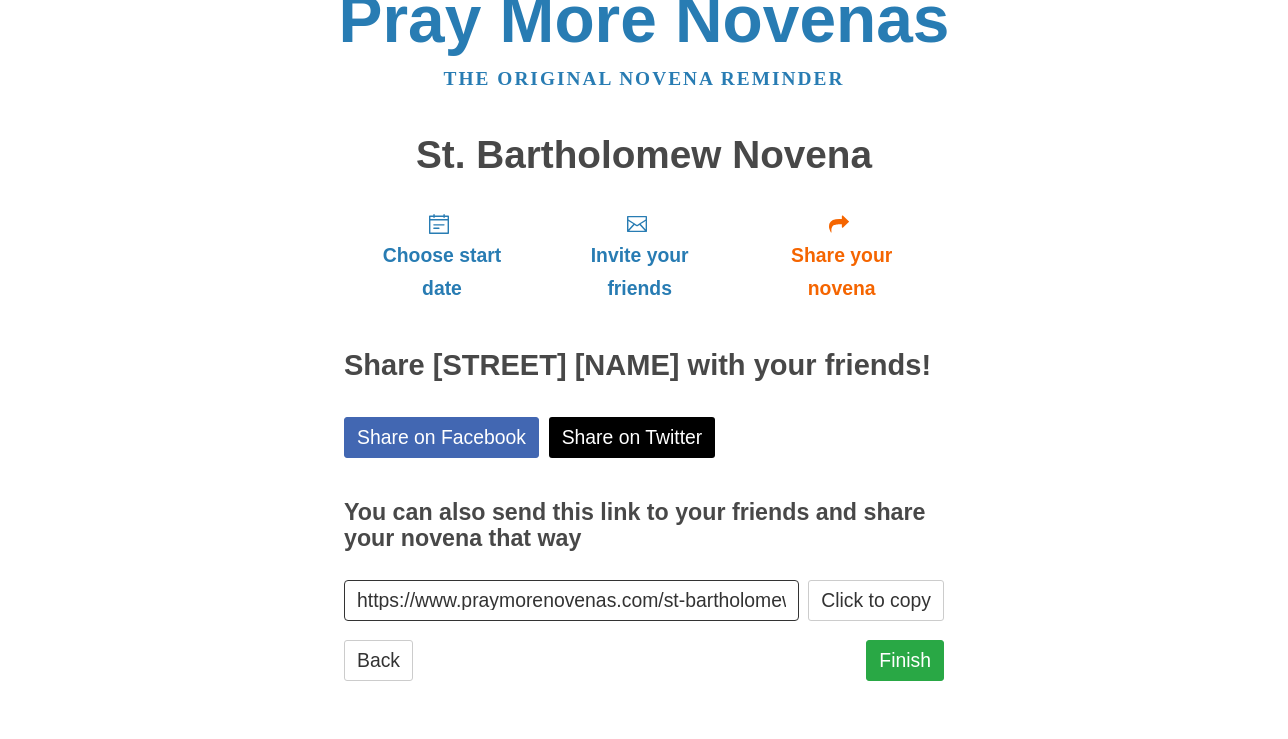 scroll, scrollTop: 56, scrollLeft: 0, axis: vertical 